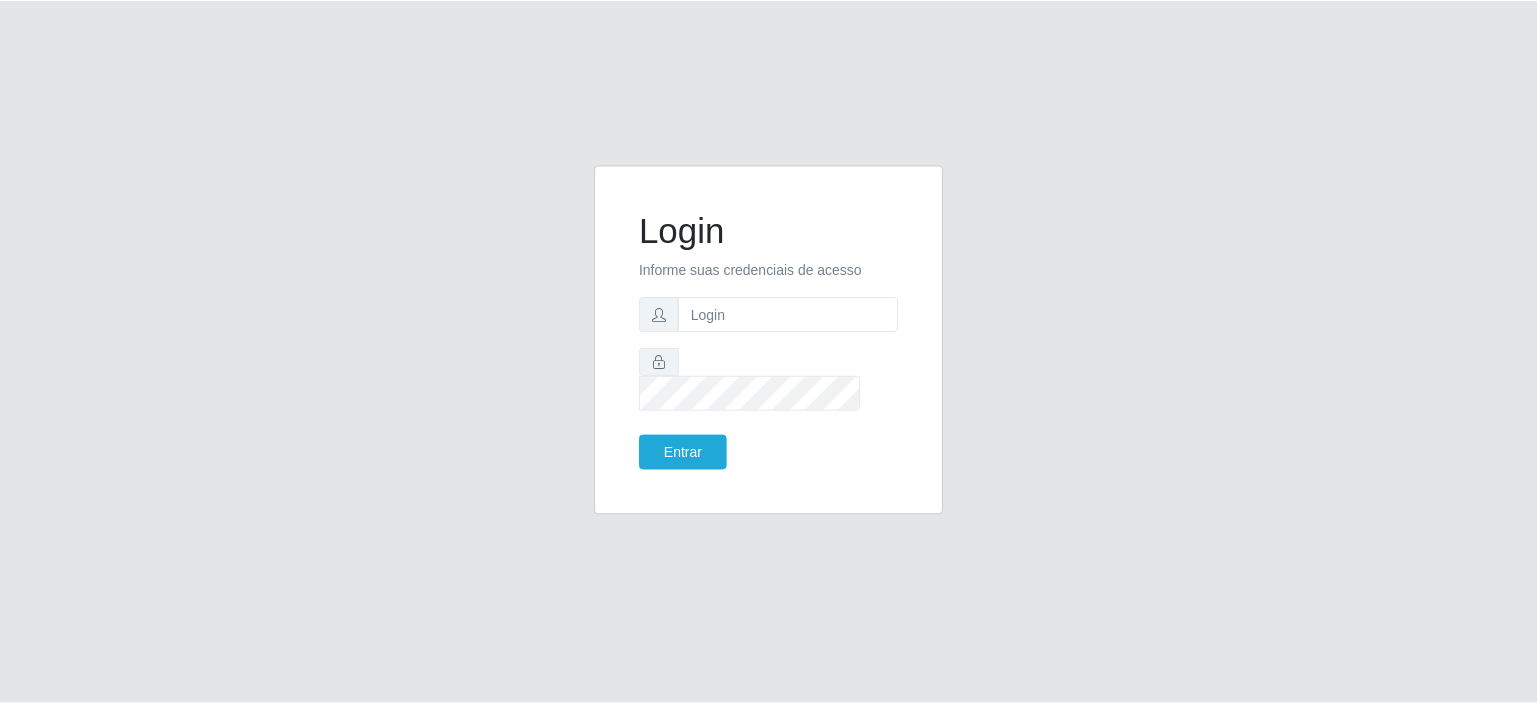 scroll, scrollTop: 0, scrollLeft: 0, axis: both 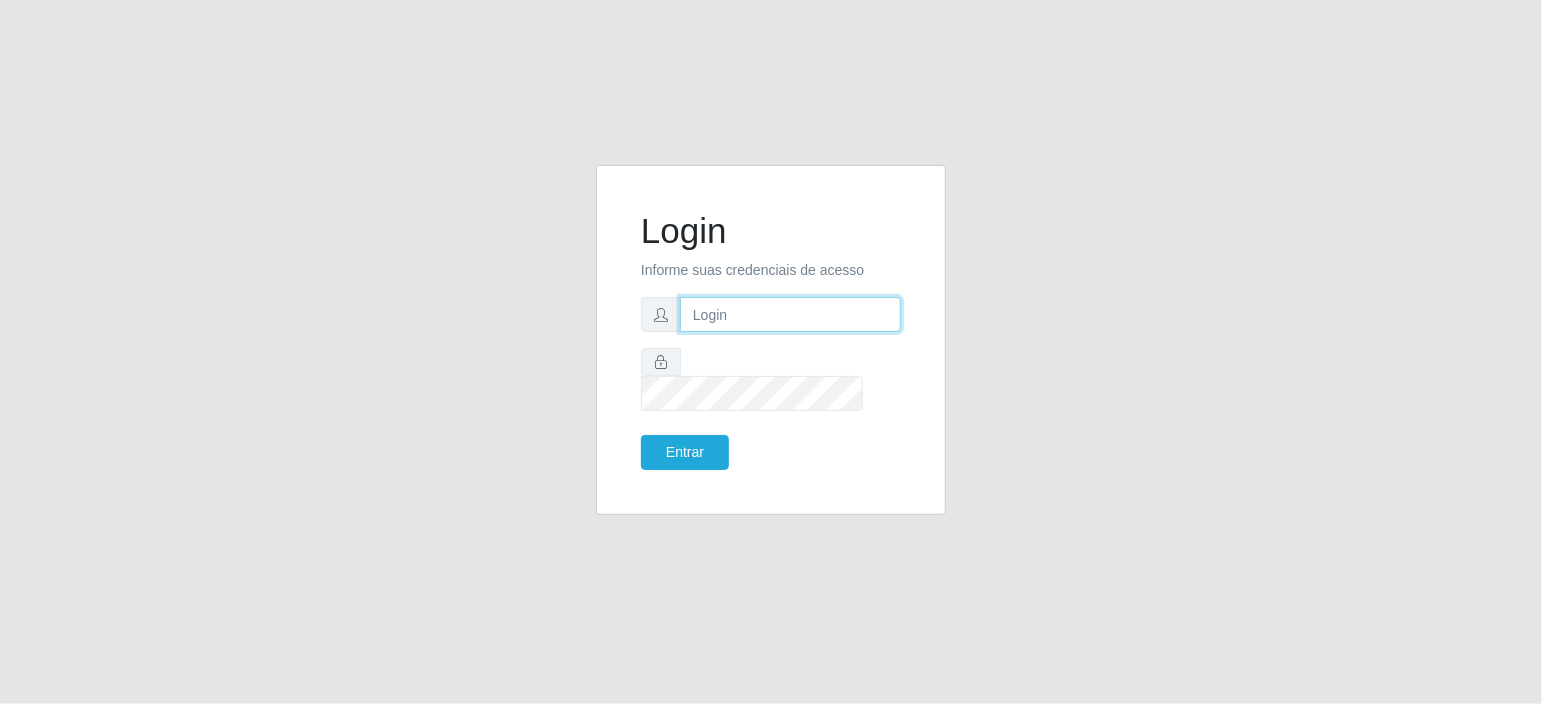 click at bounding box center (790, 314) 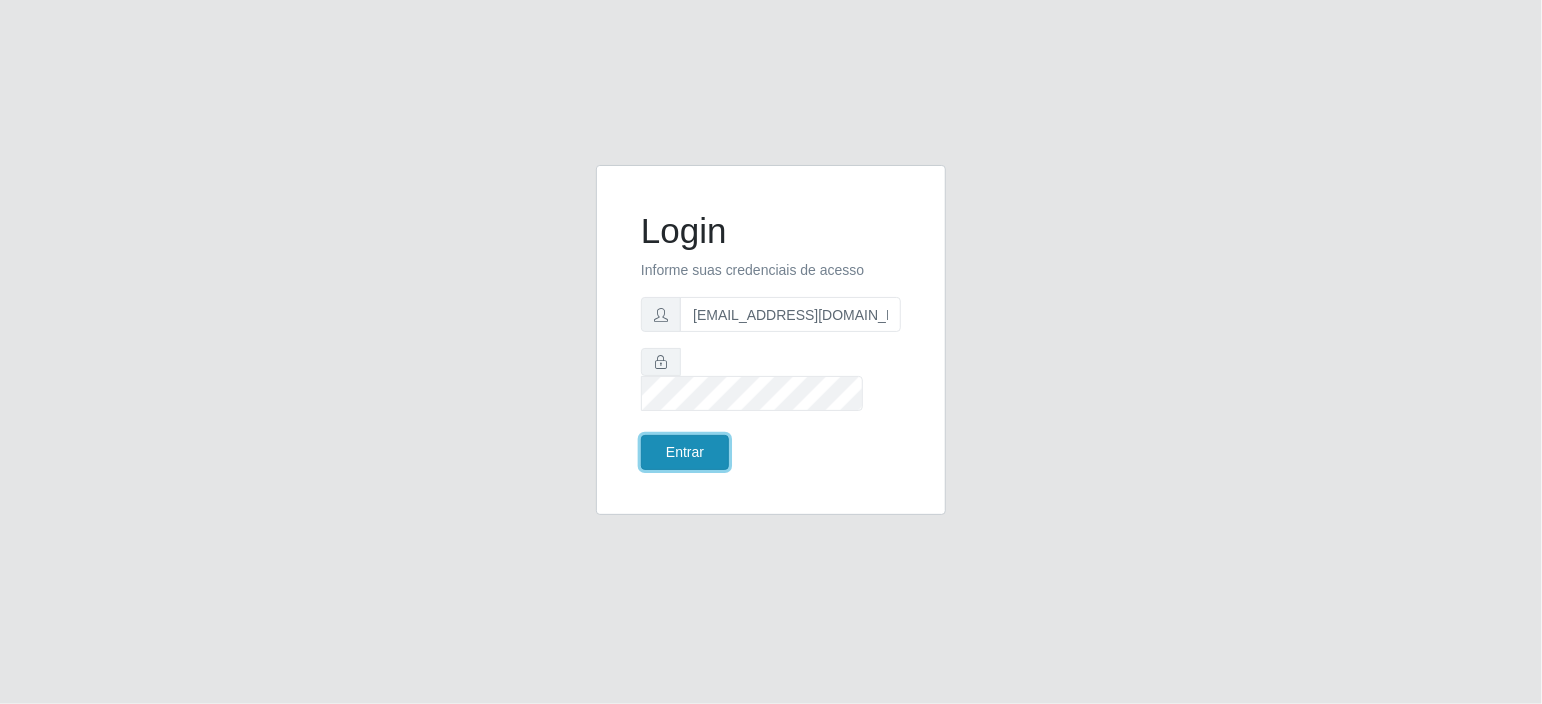click on "Entrar" at bounding box center [685, 452] 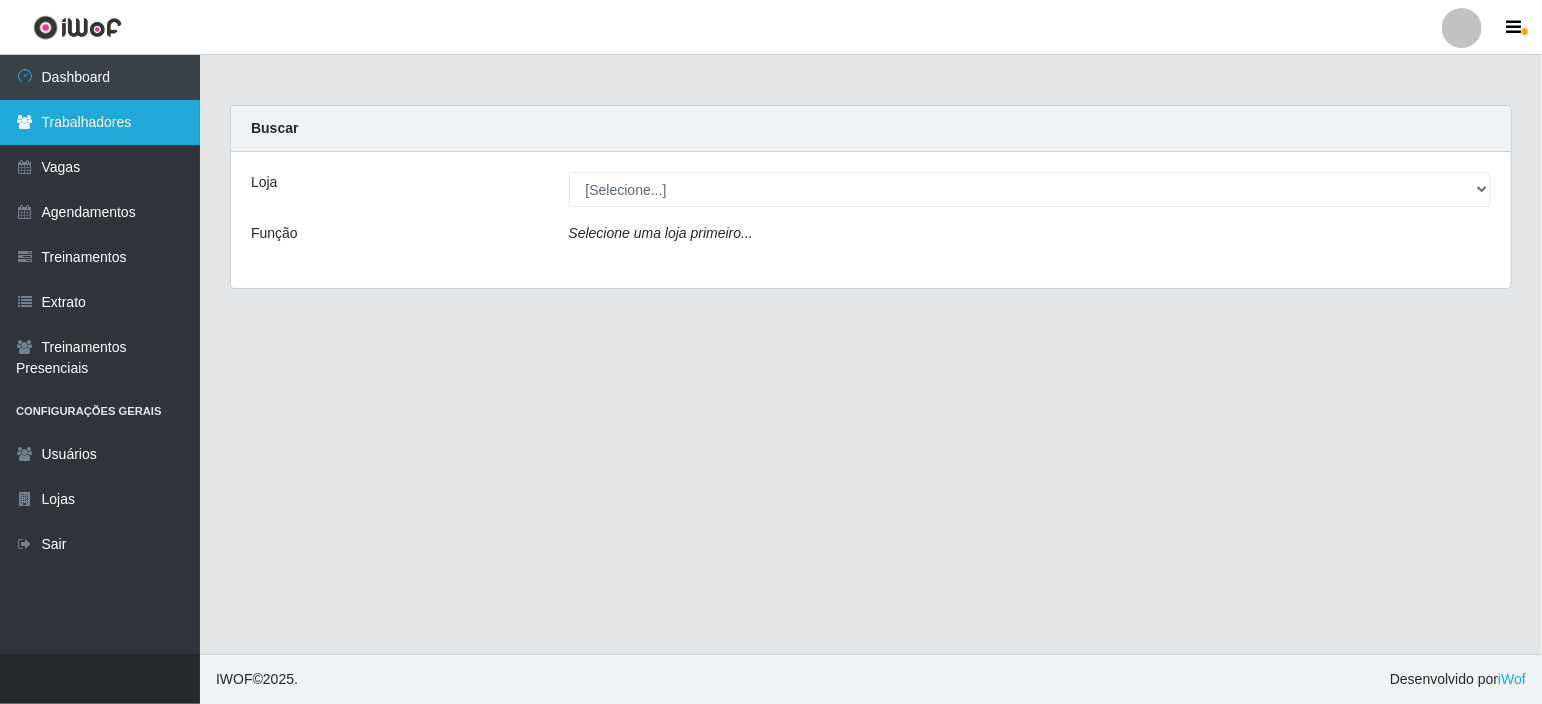click on "Trabalhadores" at bounding box center (100, 122) 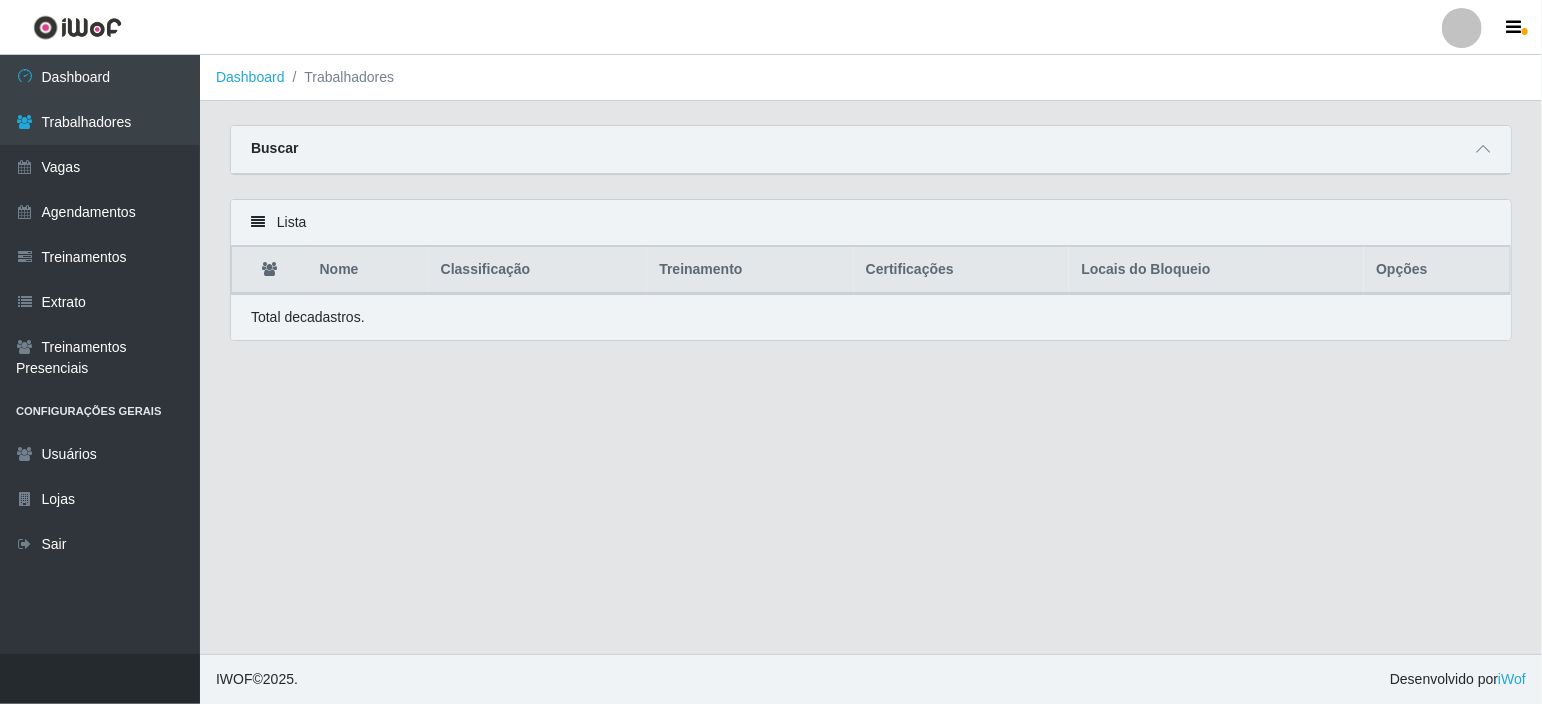 click on "Buscar" at bounding box center (871, 150) 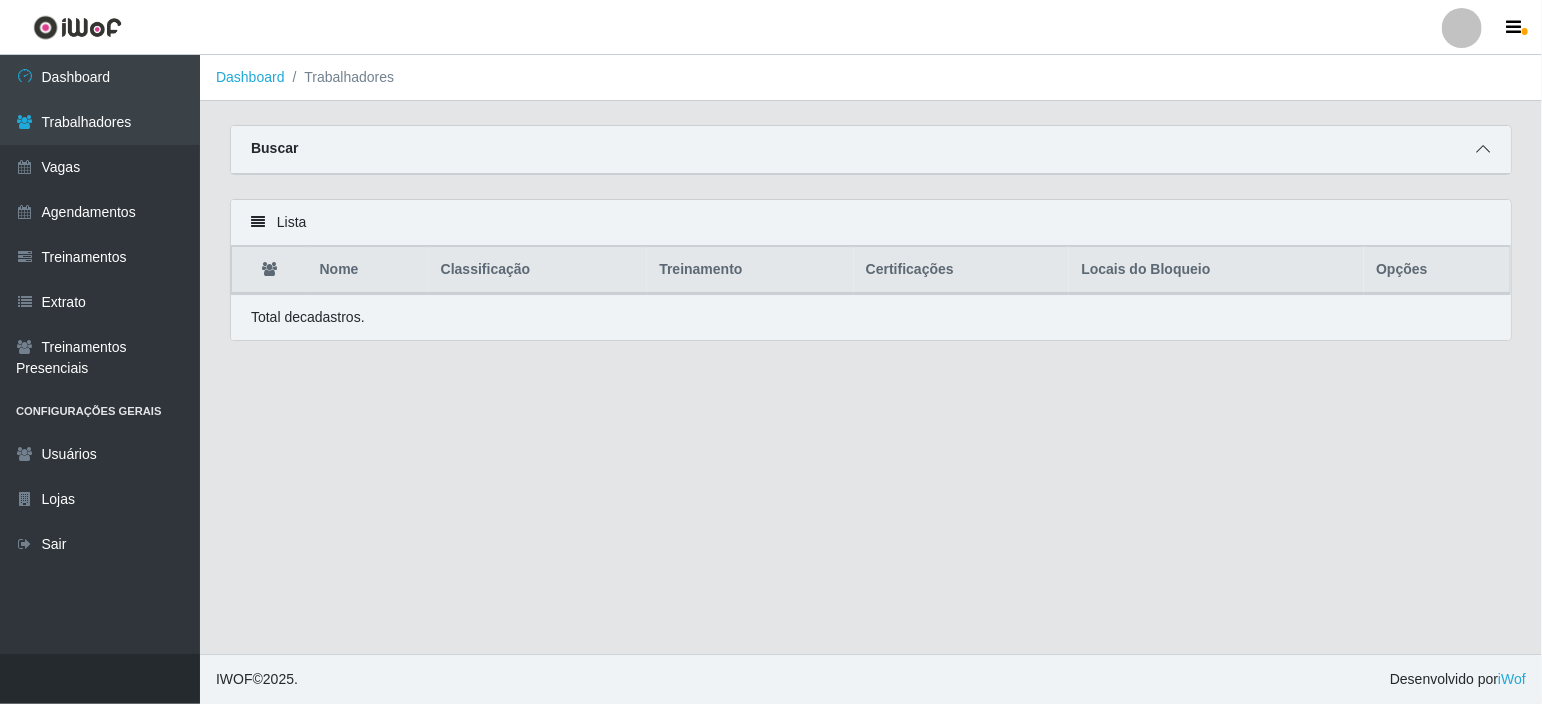 click at bounding box center (1483, 149) 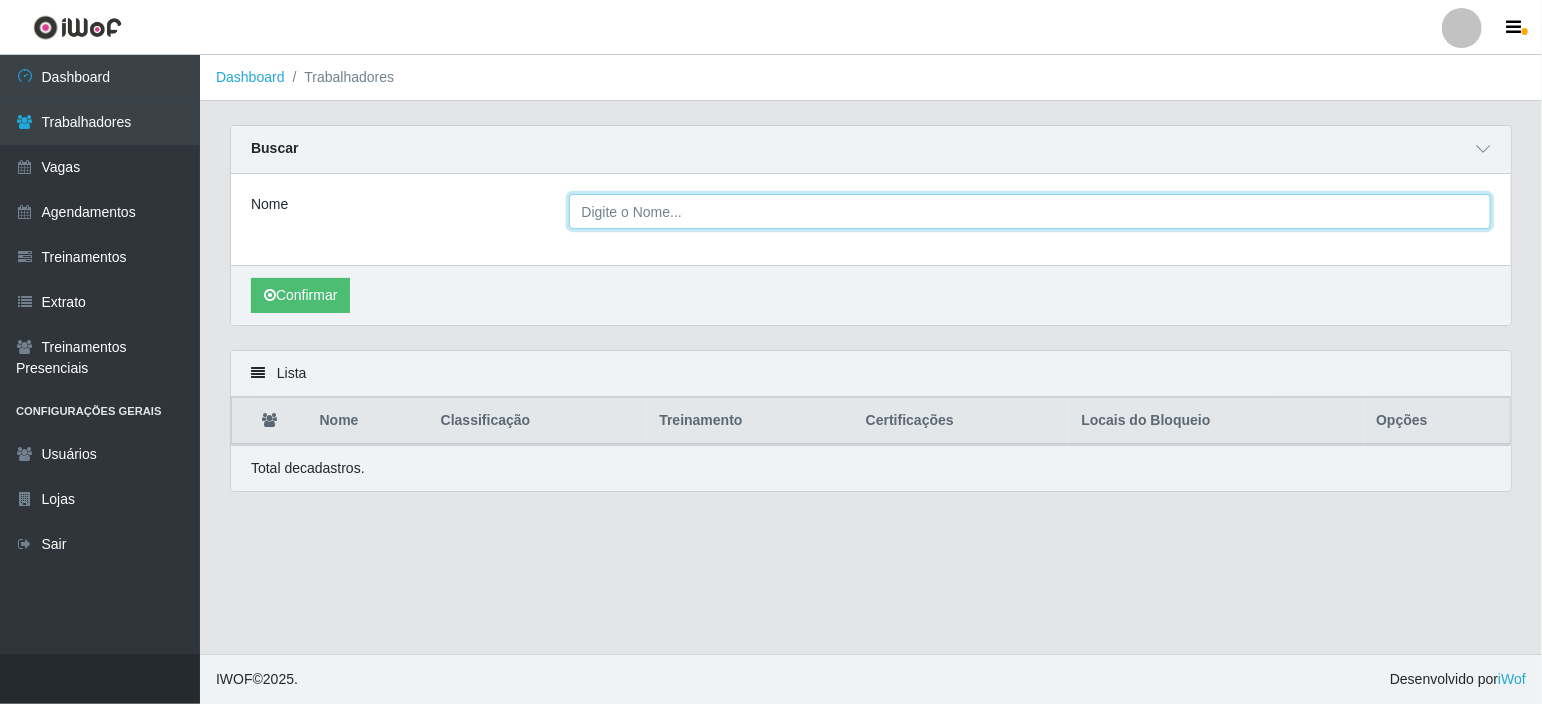 click on "Nome" at bounding box center [1030, 211] 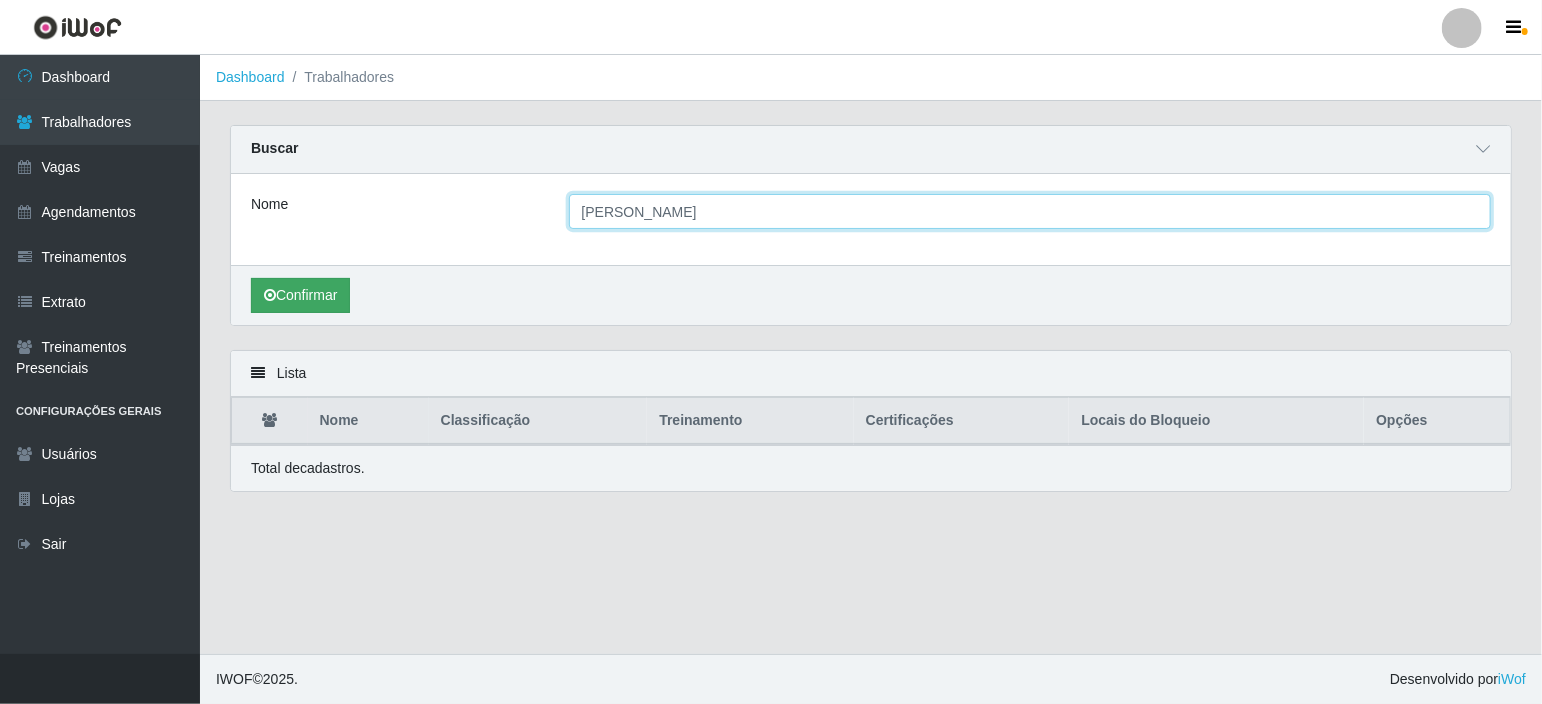 type on "[PERSON_NAME]" 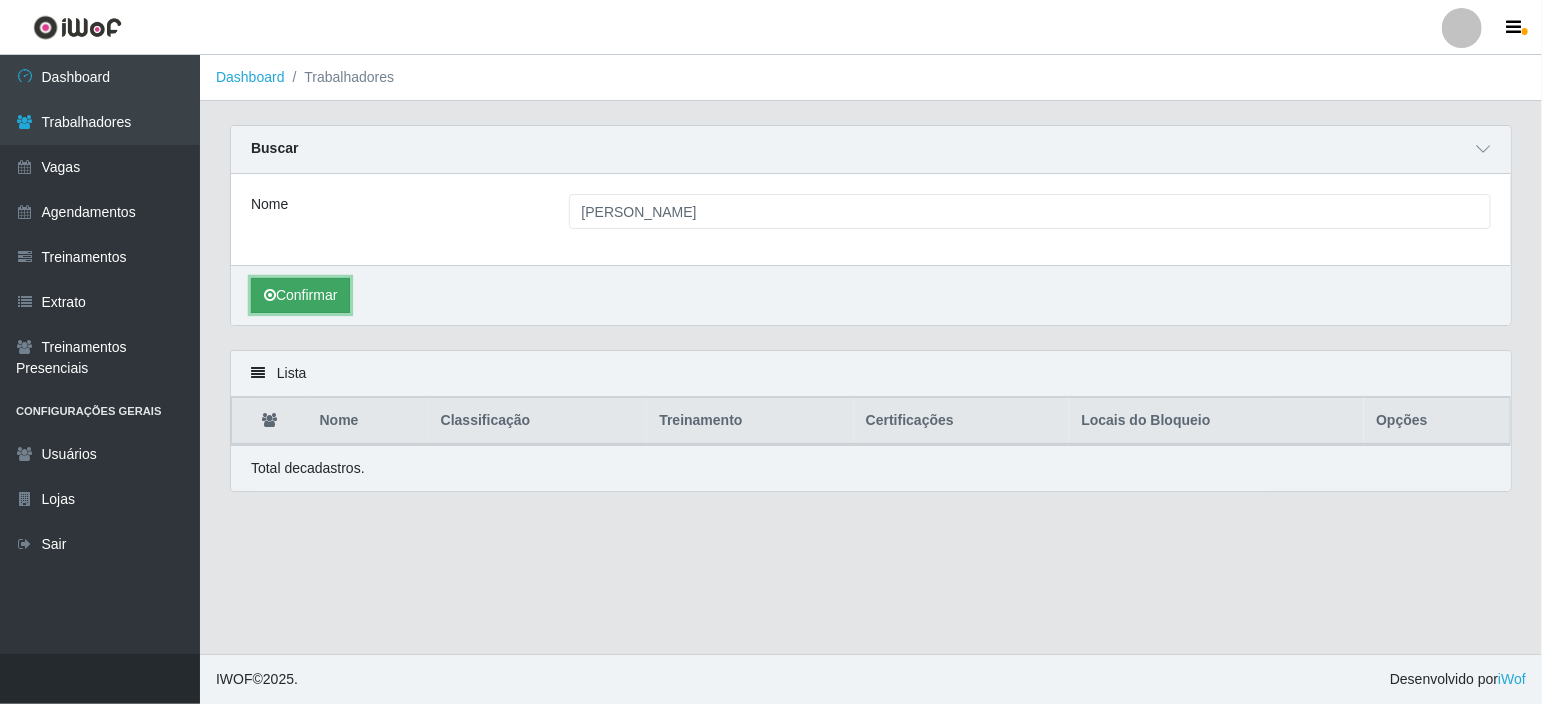 click on "Confirmar" at bounding box center [300, 295] 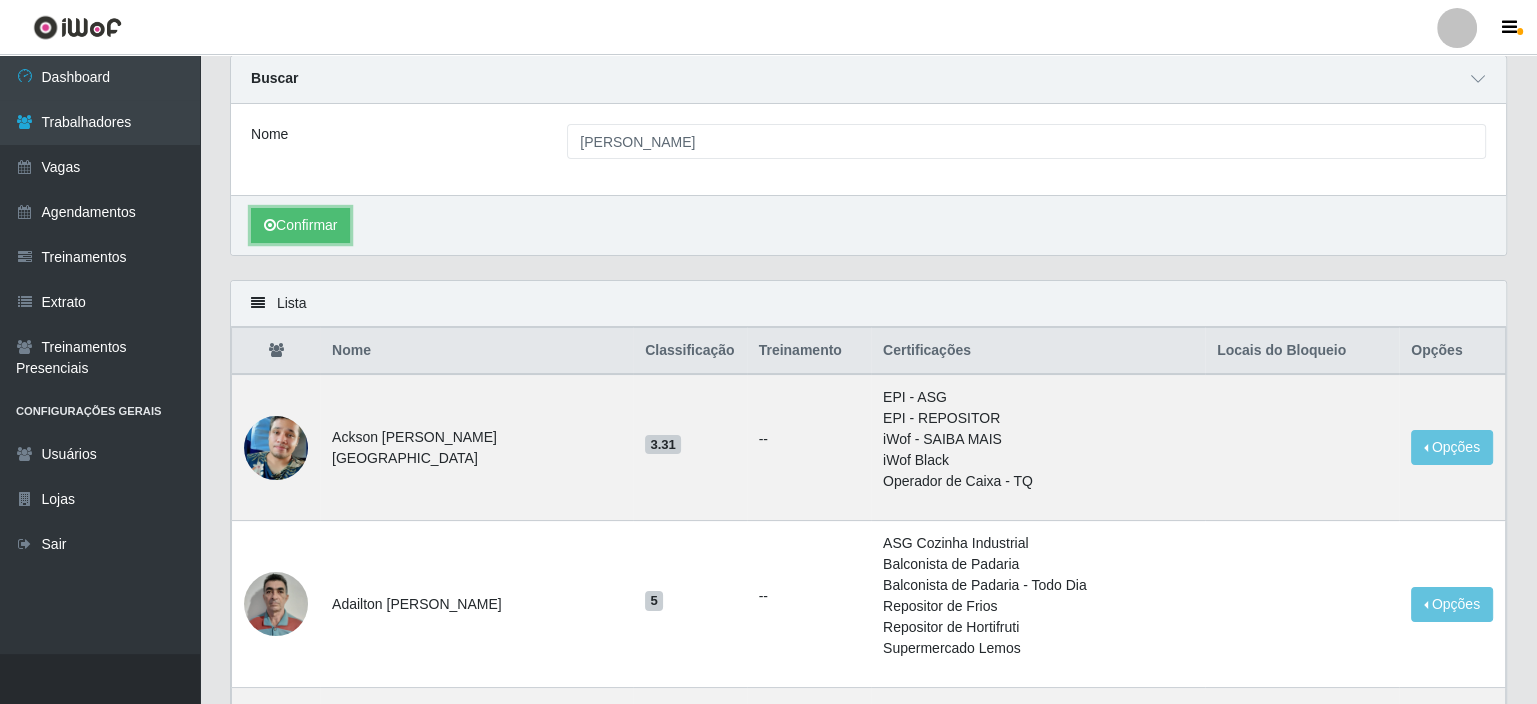 scroll, scrollTop: 0, scrollLeft: 0, axis: both 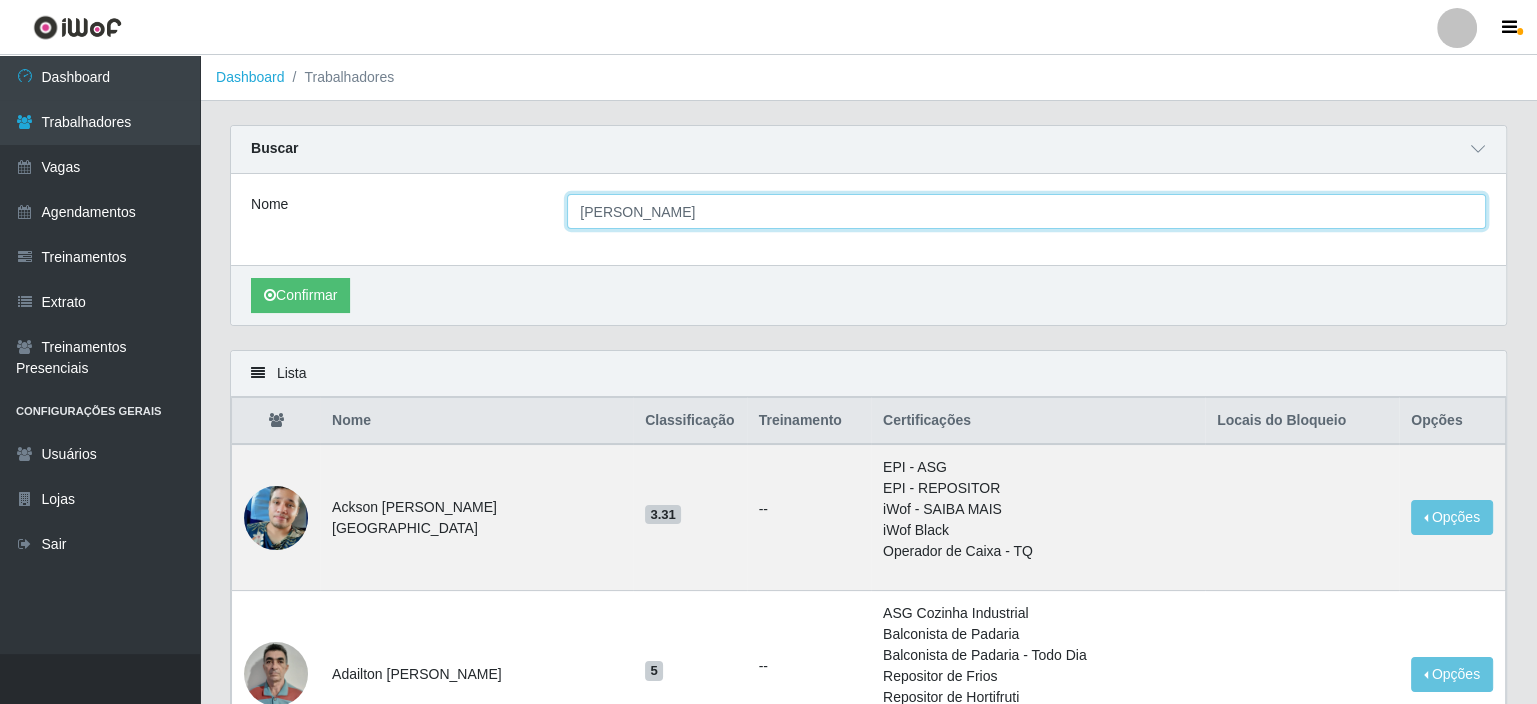 click on "[PERSON_NAME]" at bounding box center [1026, 211] 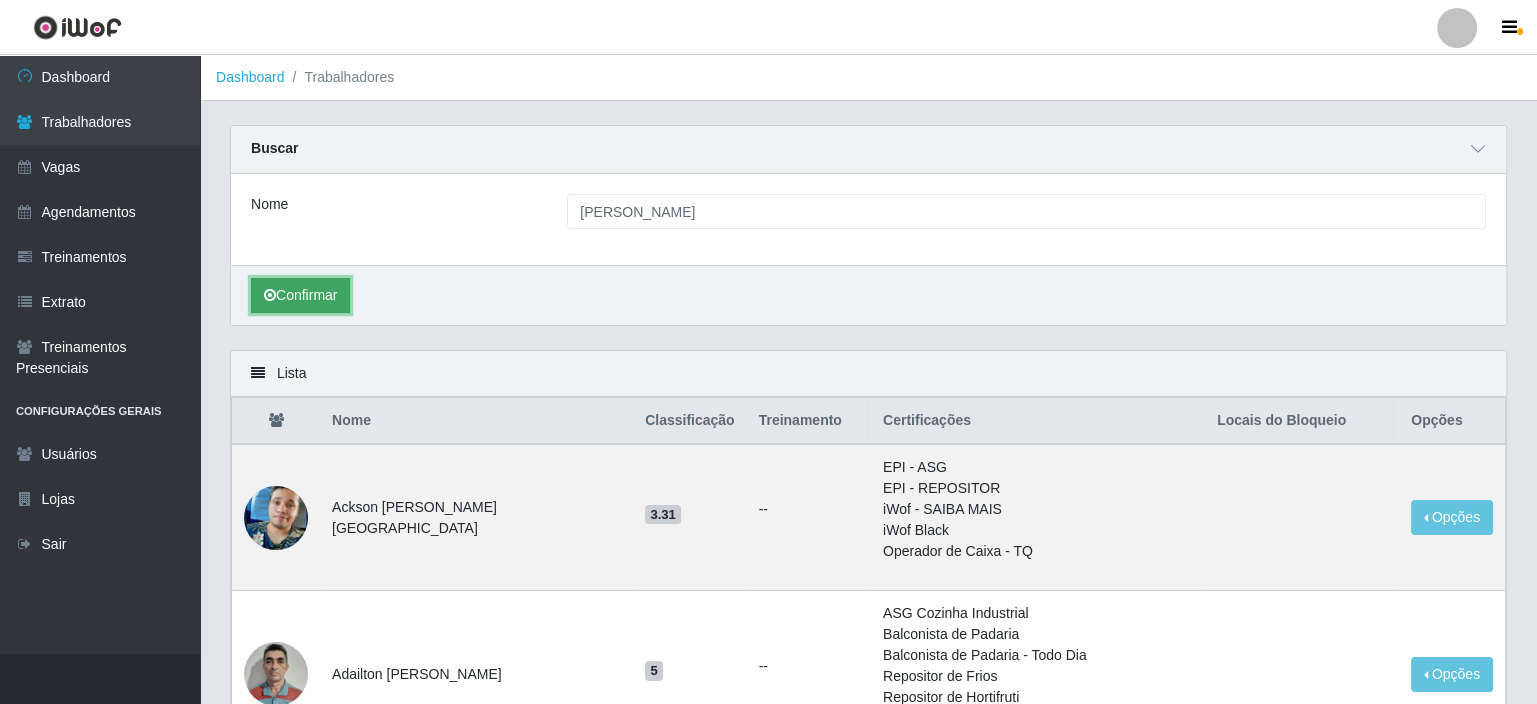 click on "Confirmar" at bounding box center (300, 295) 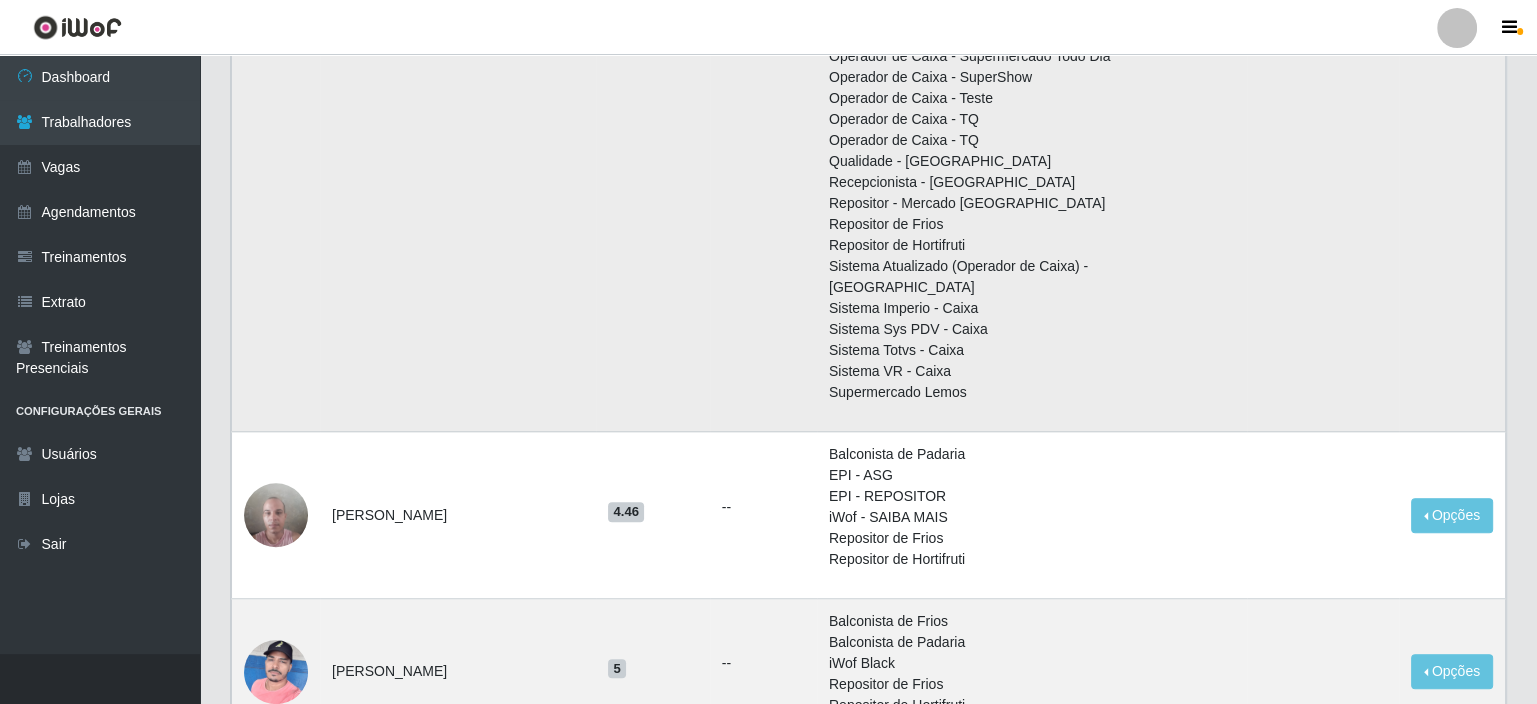 scroll, scrollTop: 1739, scrollLeft: 0, axis: vertical 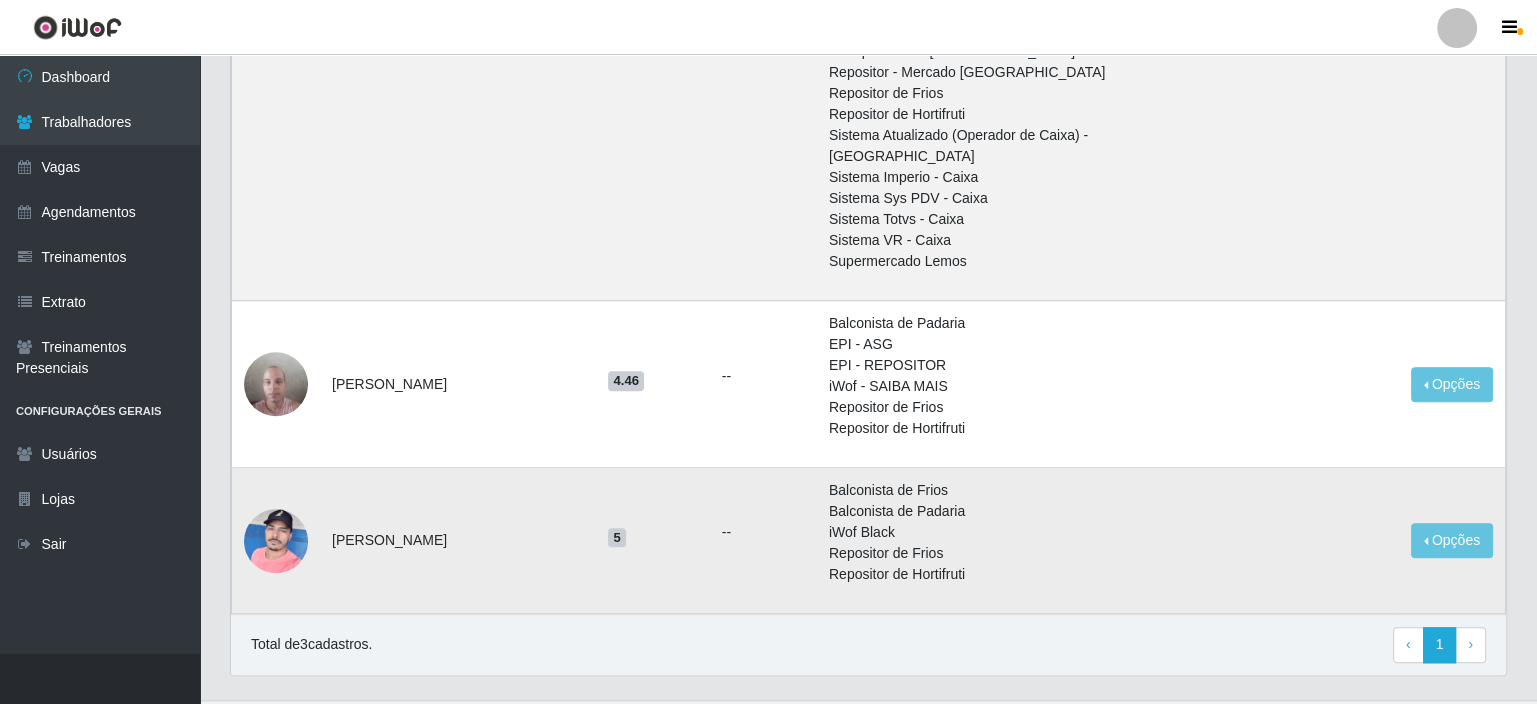 click at bounding box center (276, 540) 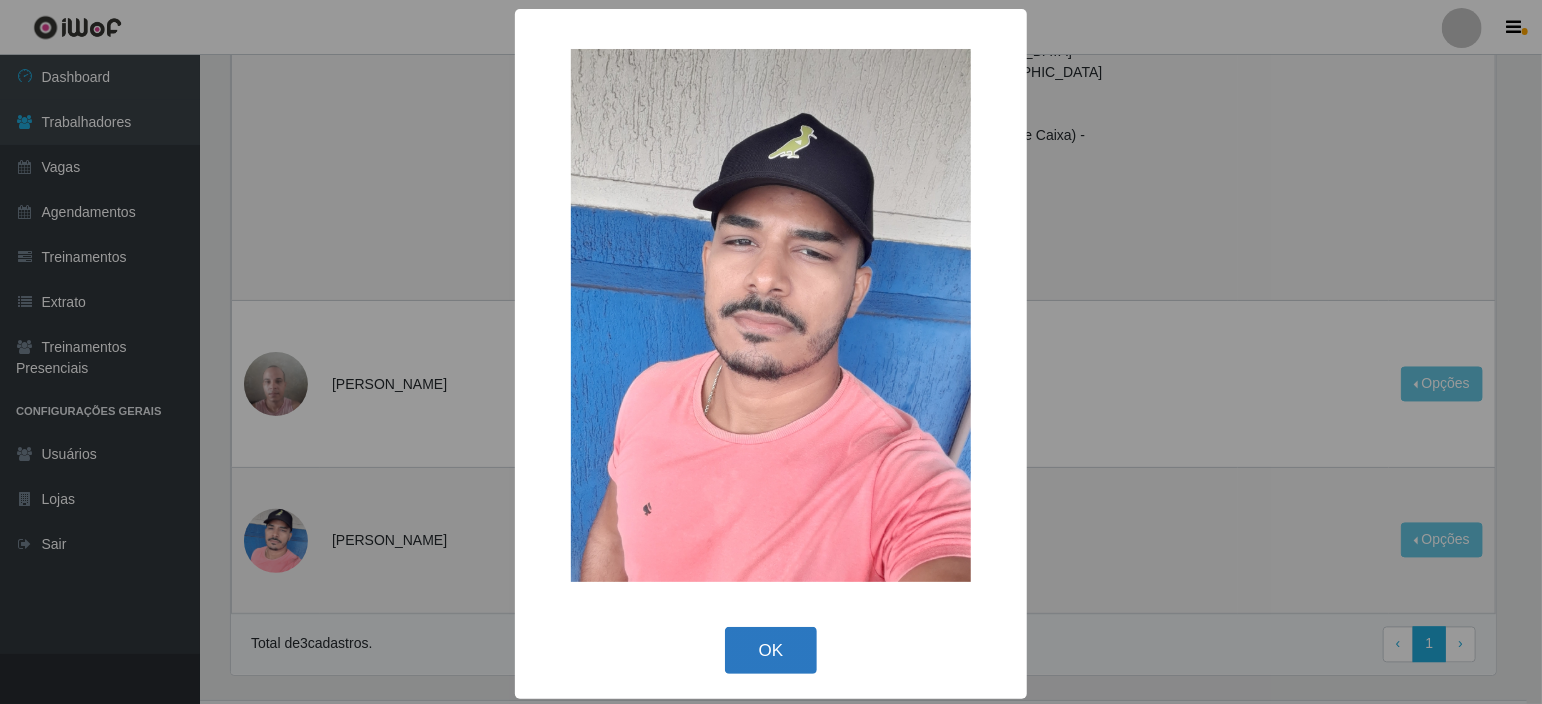 click on "OK" at bounding box center [771, 650] 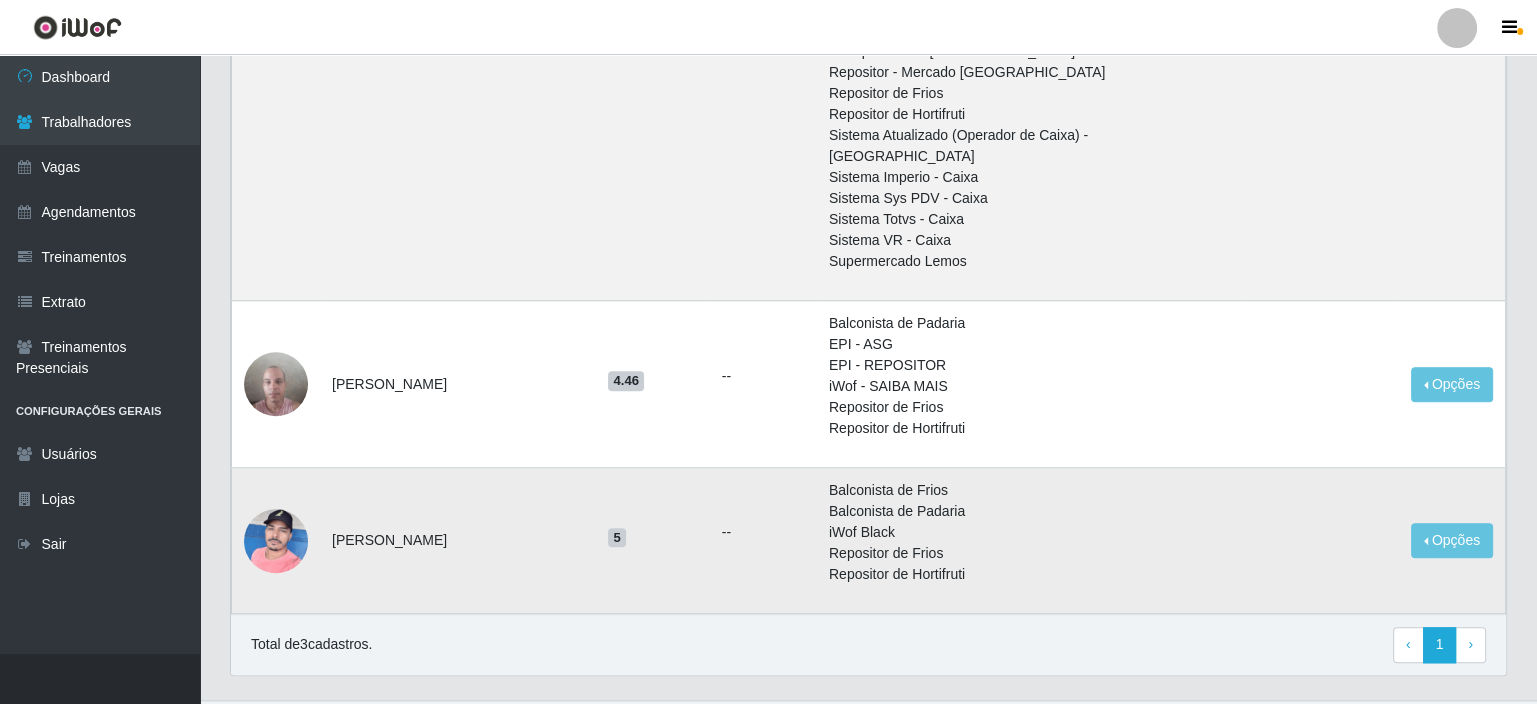 click on "5" at bounding box center [617, 538] 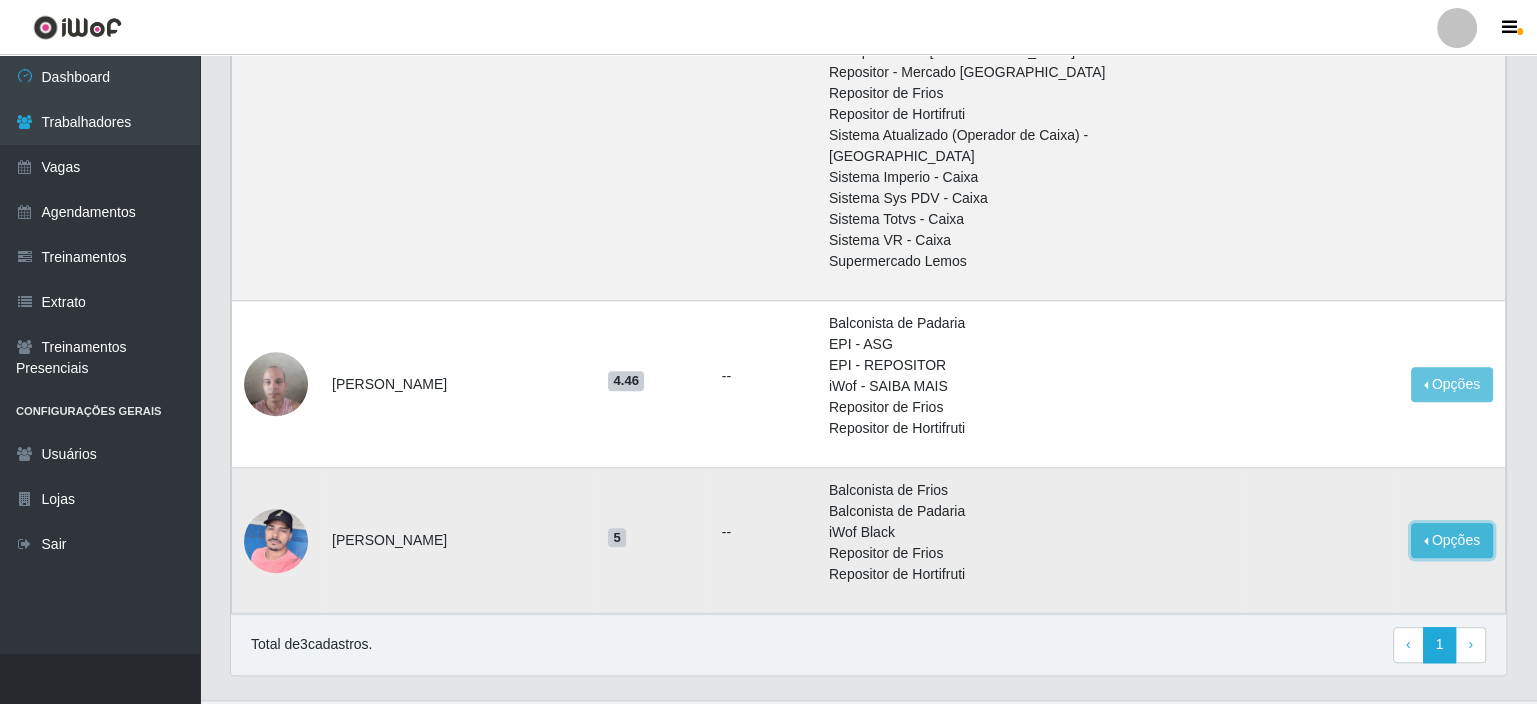 click on "Opções" at bounding box center (1452, 540) 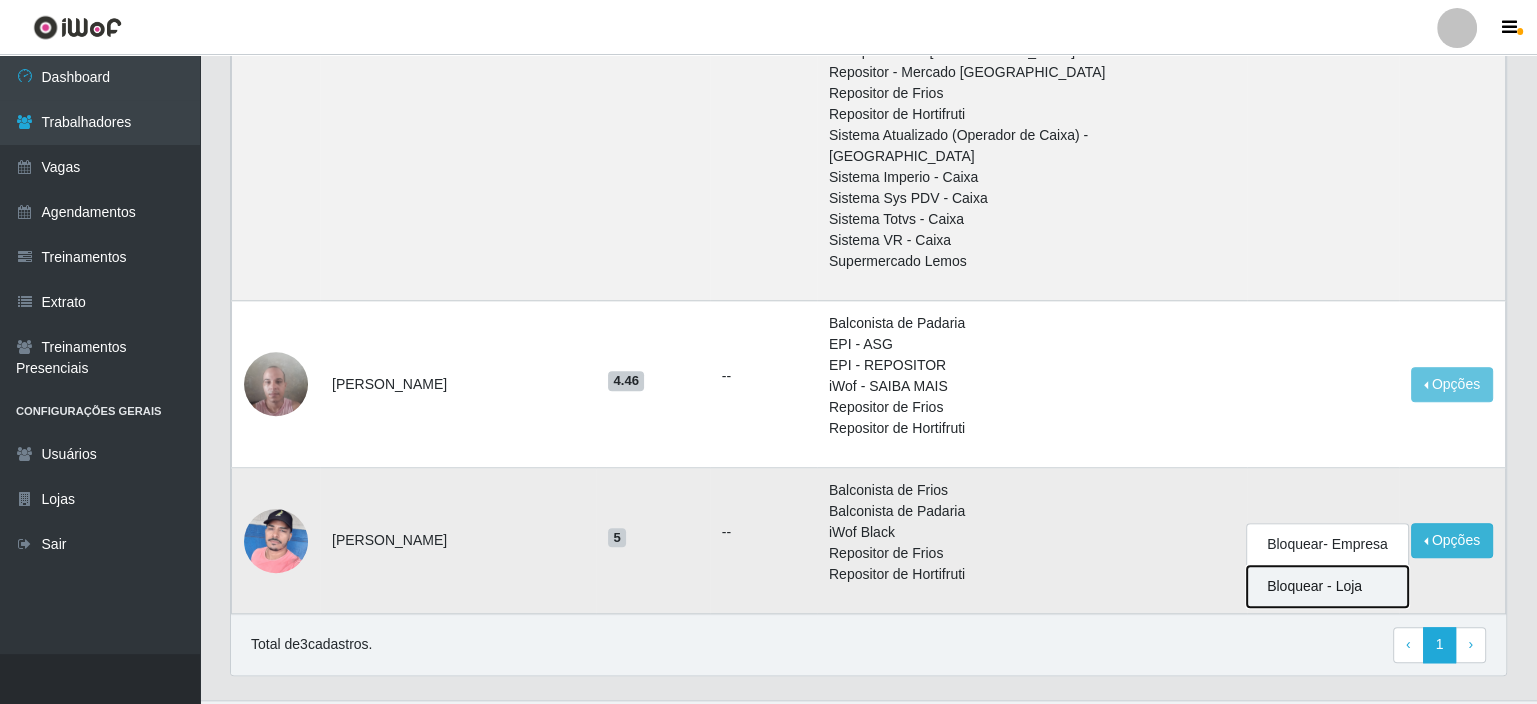 click on "Bloquear   - Loja" at bounding box center (1327, 586) 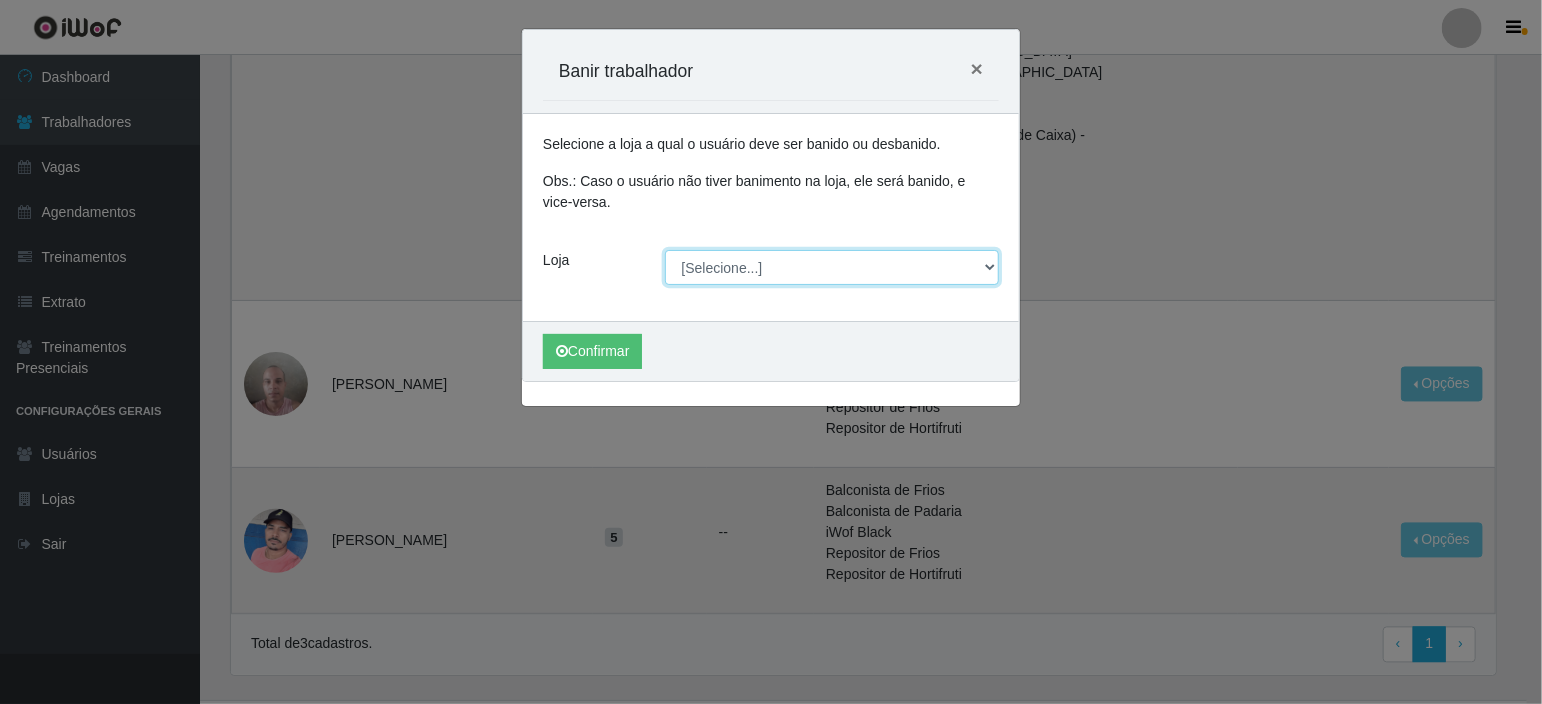 click on "[Selecione...] Corte Fácil - Unidade Planalto" at bounding box center [832, 267] 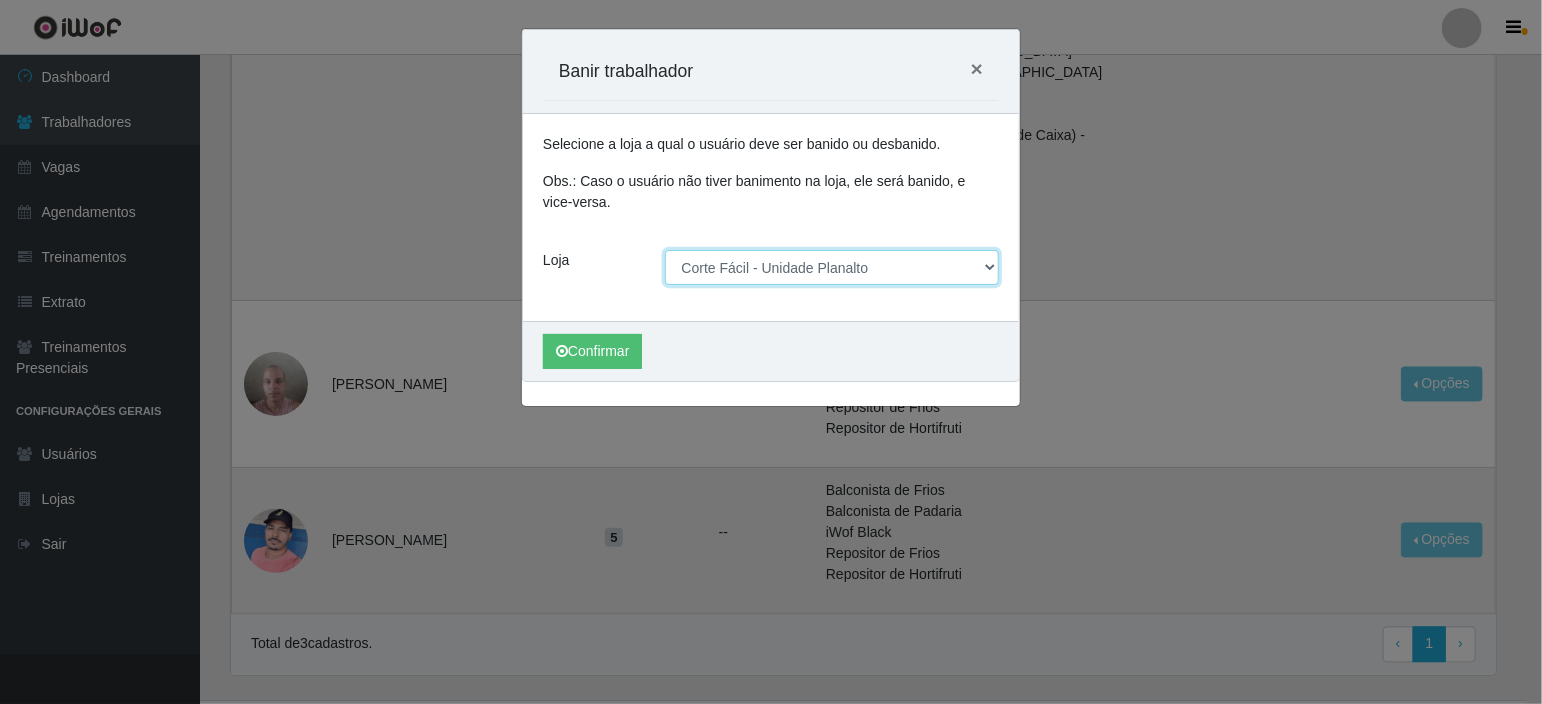 click on "[Selecione...] Corte Fácil - Unidade Planalto" at bounding box center (832, 267) 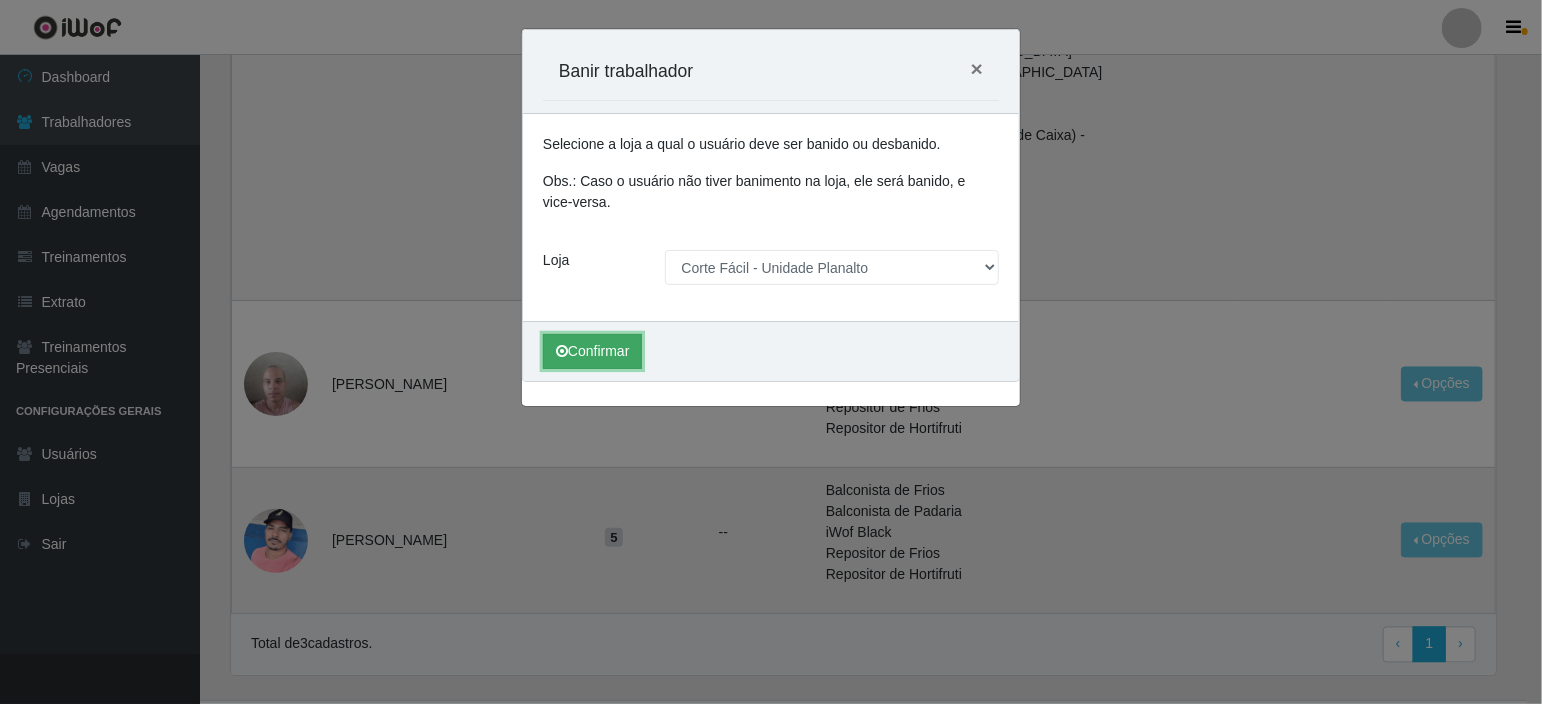 click on "Confirmar" at bounding box center [592, 351] 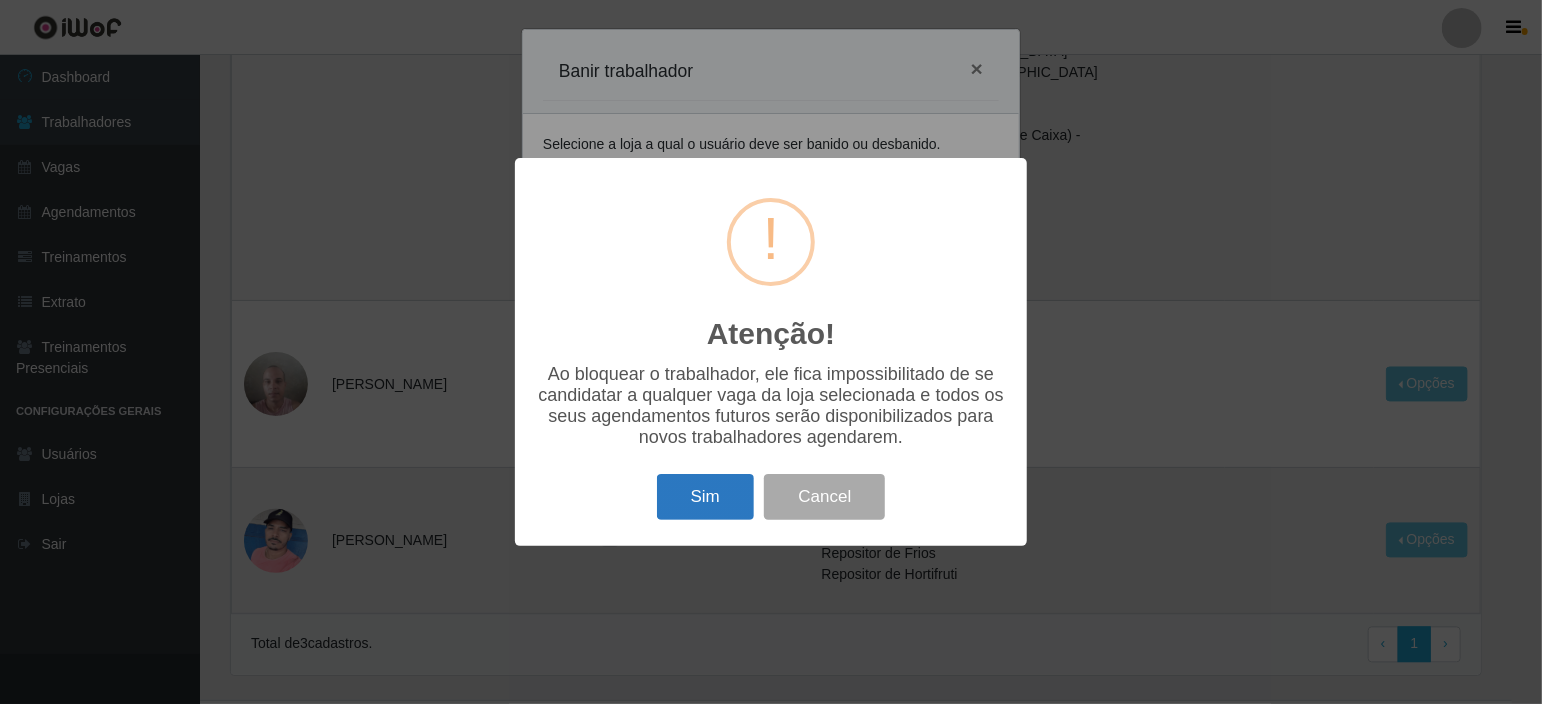 click on "Sim" at bounding box center (705, 497) 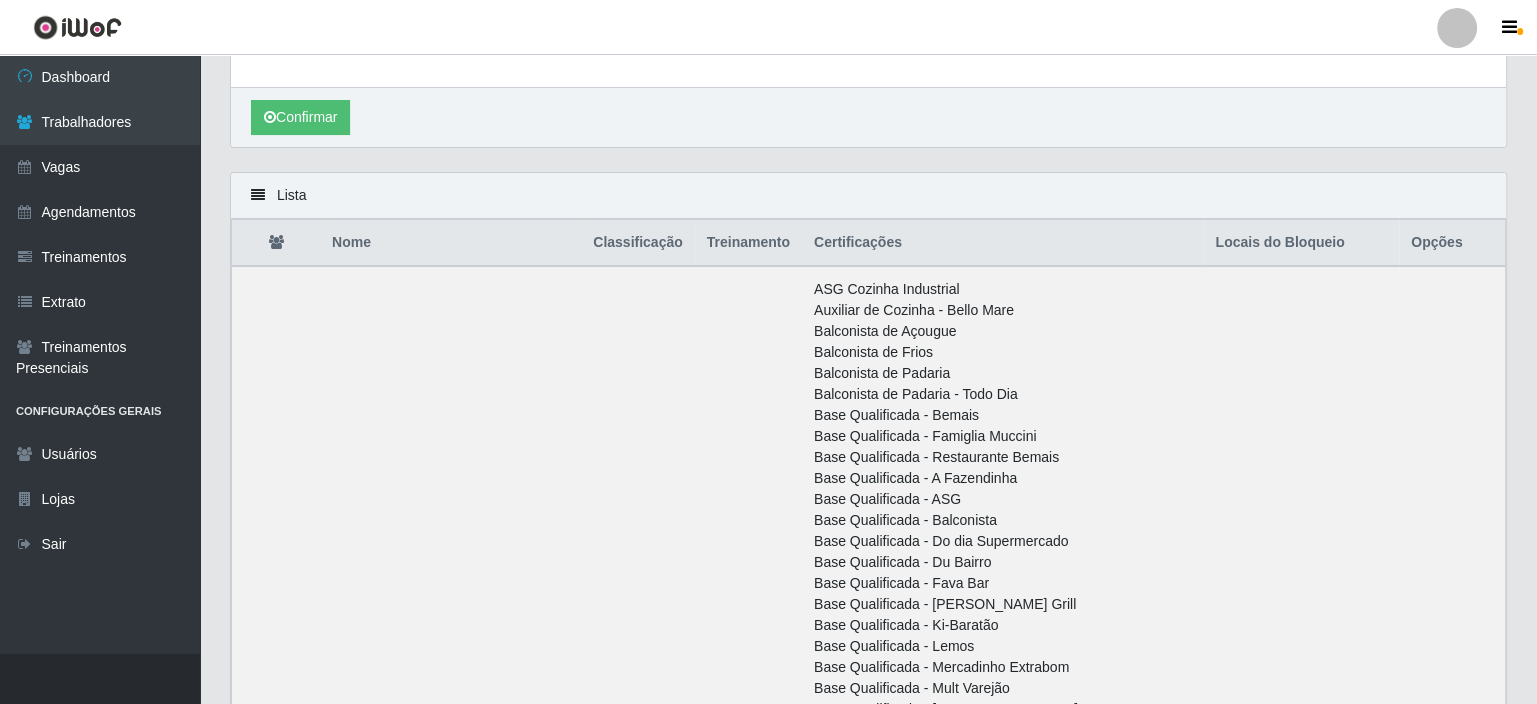 scroll, scrollTop: 0, scrollLeft: 0, axis: both 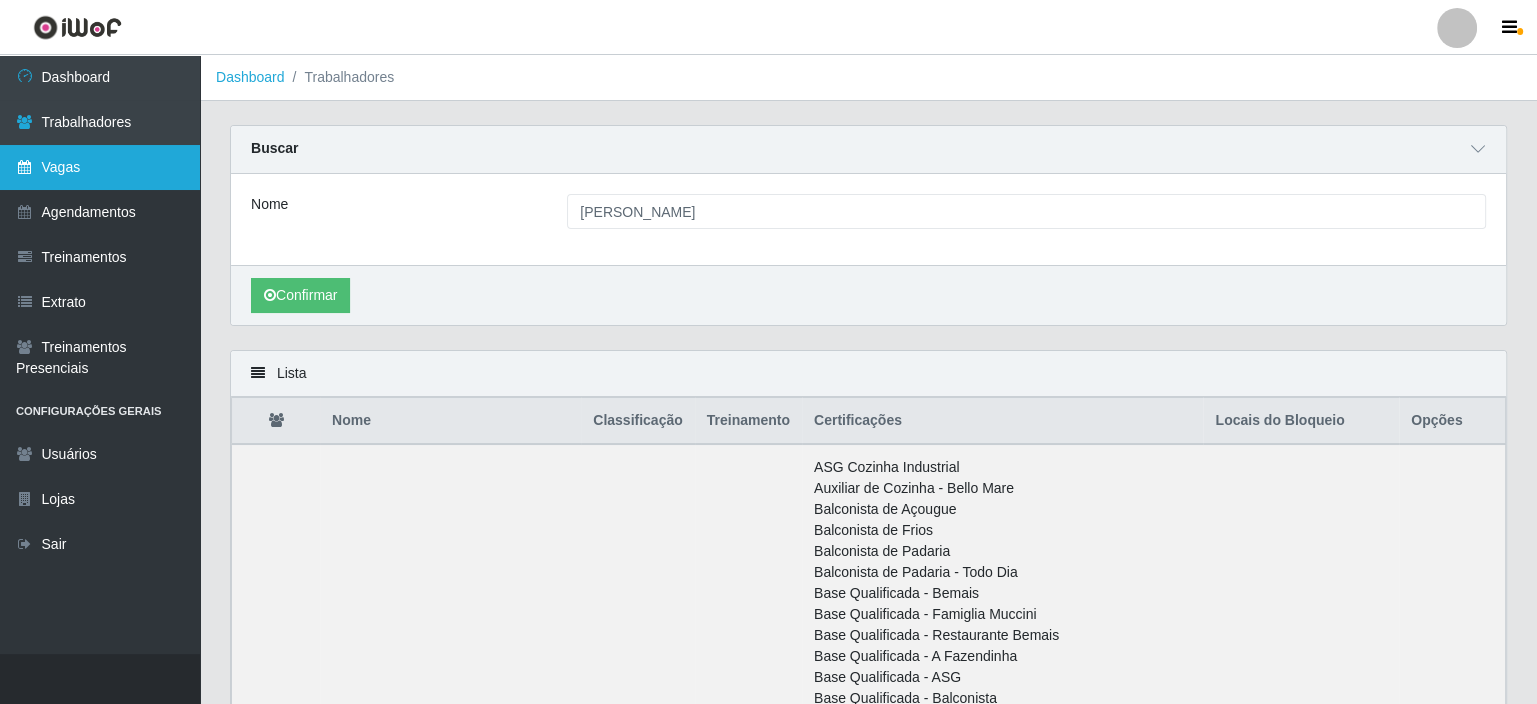 click on "Vagas" at bounding box center [100, 167] 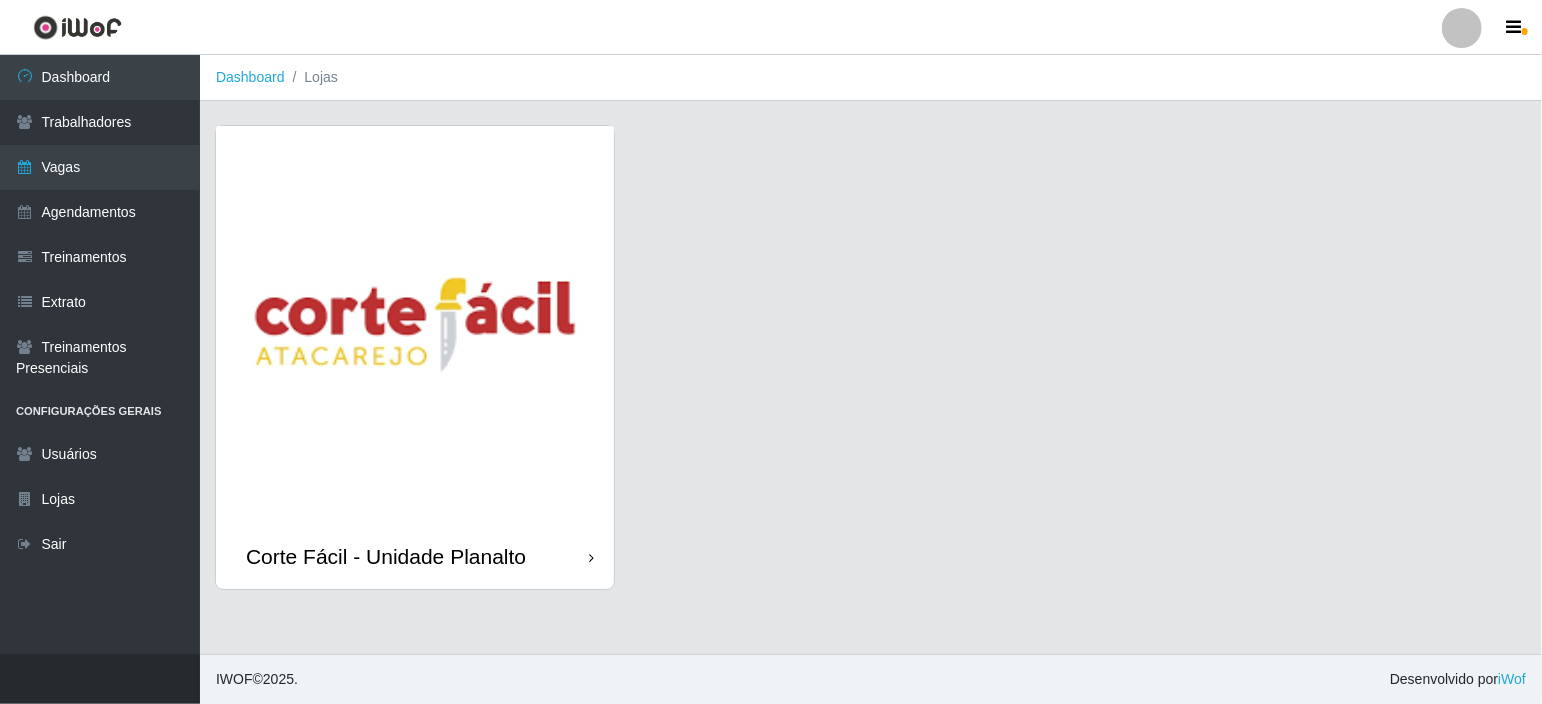 click at bounding box center (415, 325) 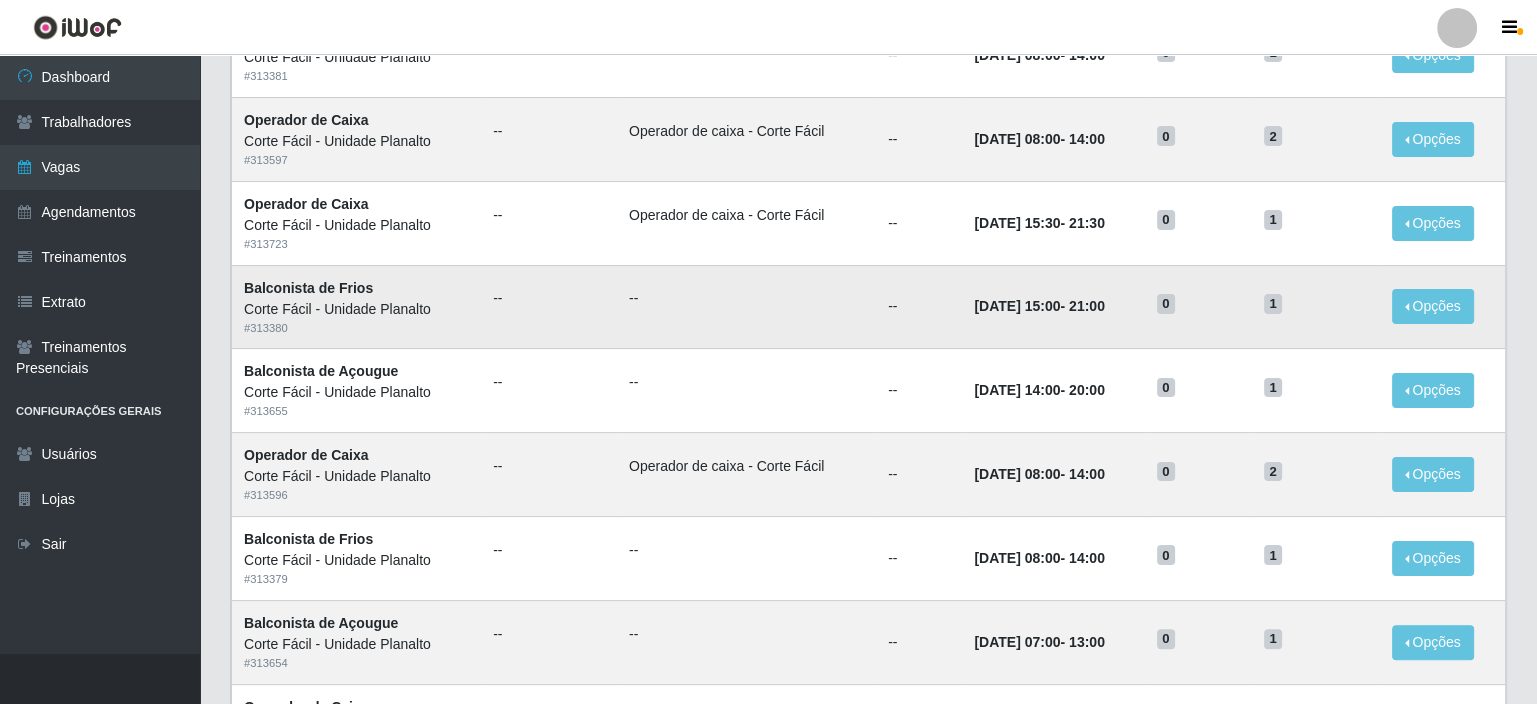 scroll, scrollTop: 0, scrollLeft: 0, axis: both 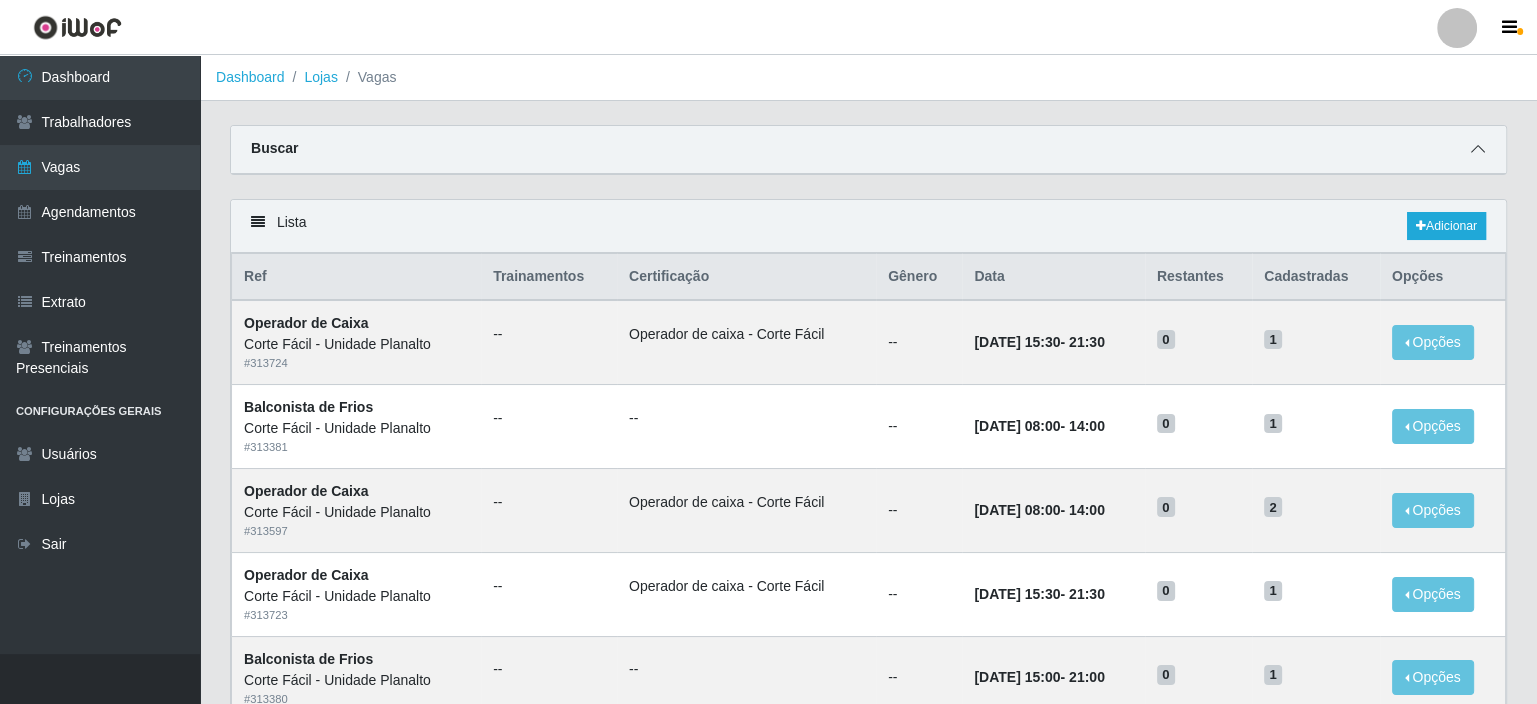 click at bounding box center (1478, 149) 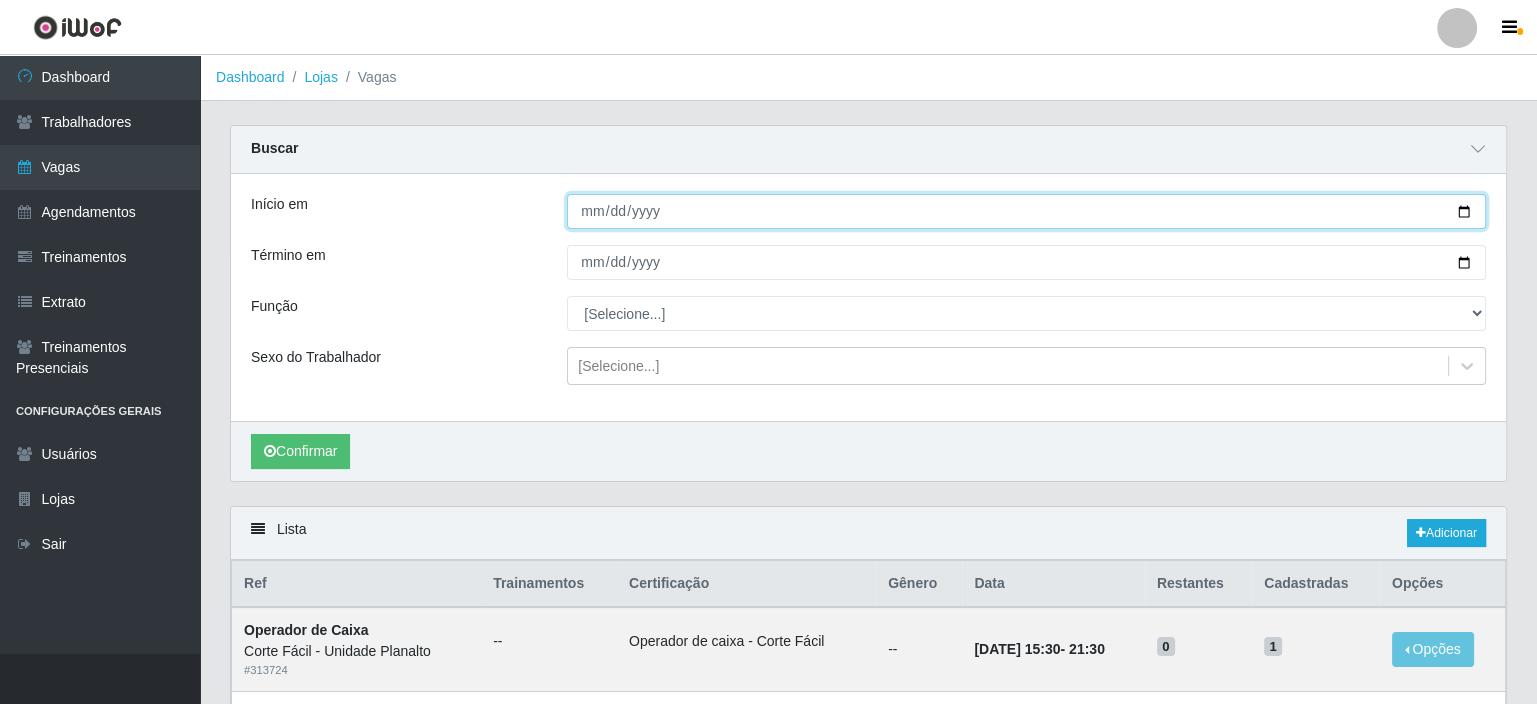 click on "Início em" at bounding box center [1026, 211] 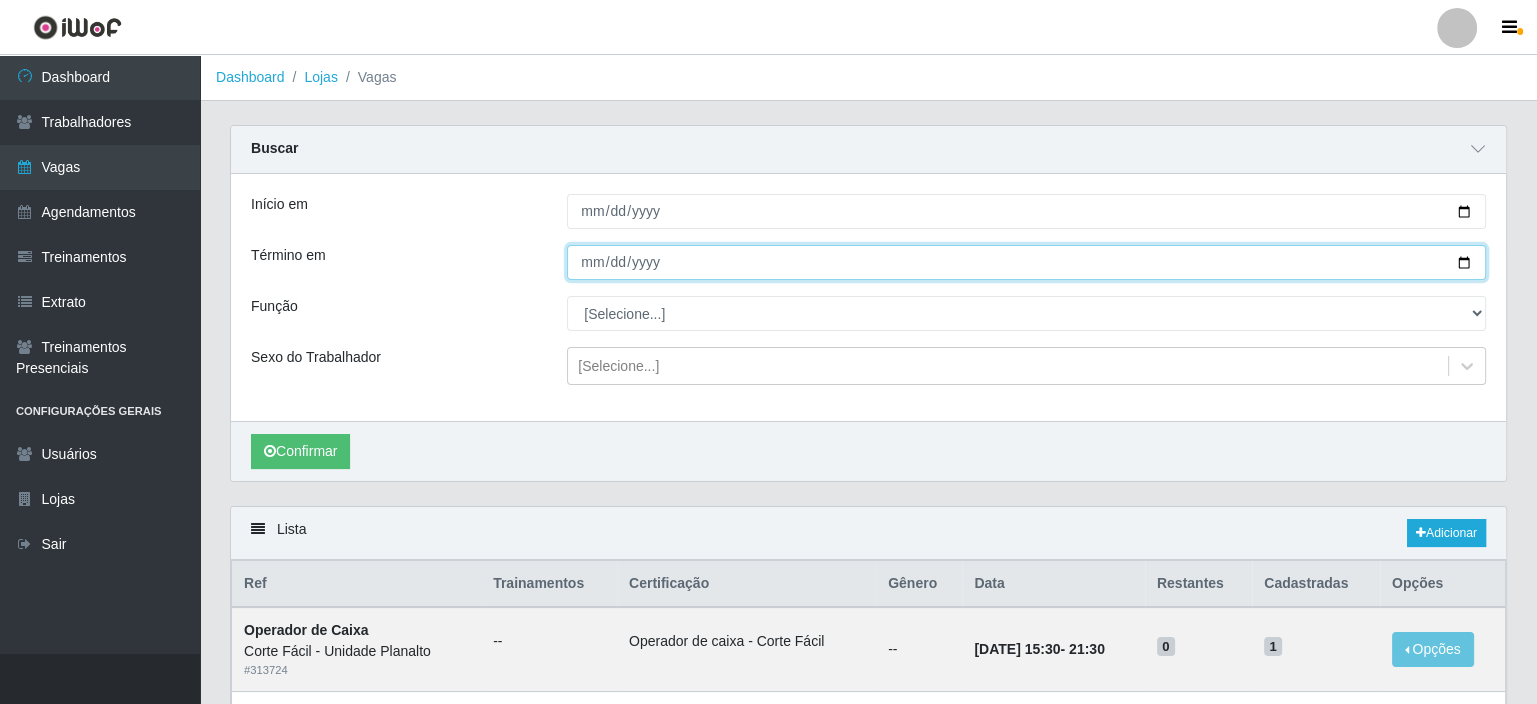 click on "Término em" at bounding box center (1026, 262) 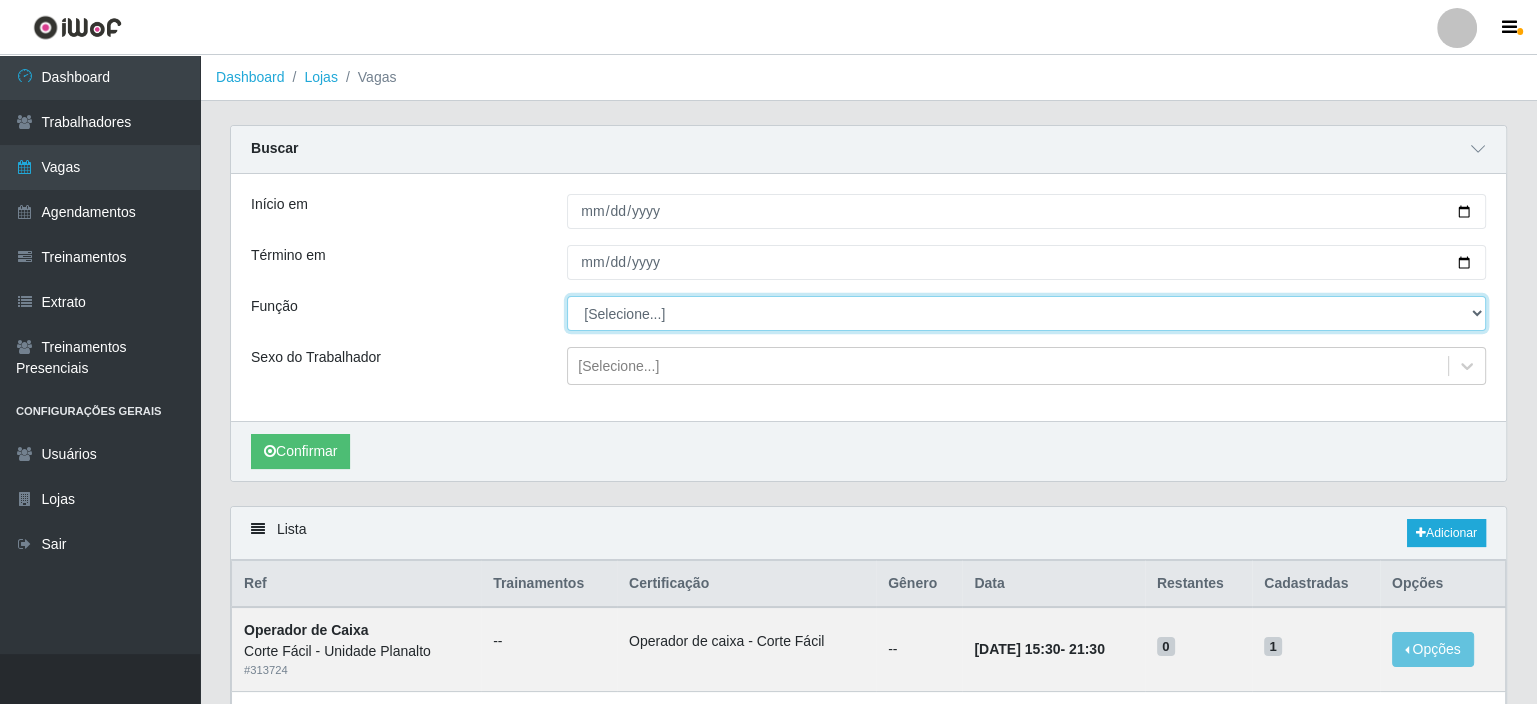 click on "[Selecione...] ASG ASG + ASG ++ Auxiliar de Estacionamento Auxiliar de Estacionamento + Auxiliar de Estacionamento ++ Balconista de Açougue  Balconista de Açougue + Balconista de Açougue ++ Balconista de Frios Balconista de Frios + Balconista de Frios ++ Balconista de Padaria  Balconista de Padaria + Balconista de Padaria ++ Embalador Embalador + Embalador ++ Operador de Caixa Operador de Caixa + Operador de Caixa ++ Repositor  Repositor + Repositor ++ Repositor de Hortifruti Repositor de Hortifruti + Repositor de Hortifruti ++" at bounding box center (1026, 313) 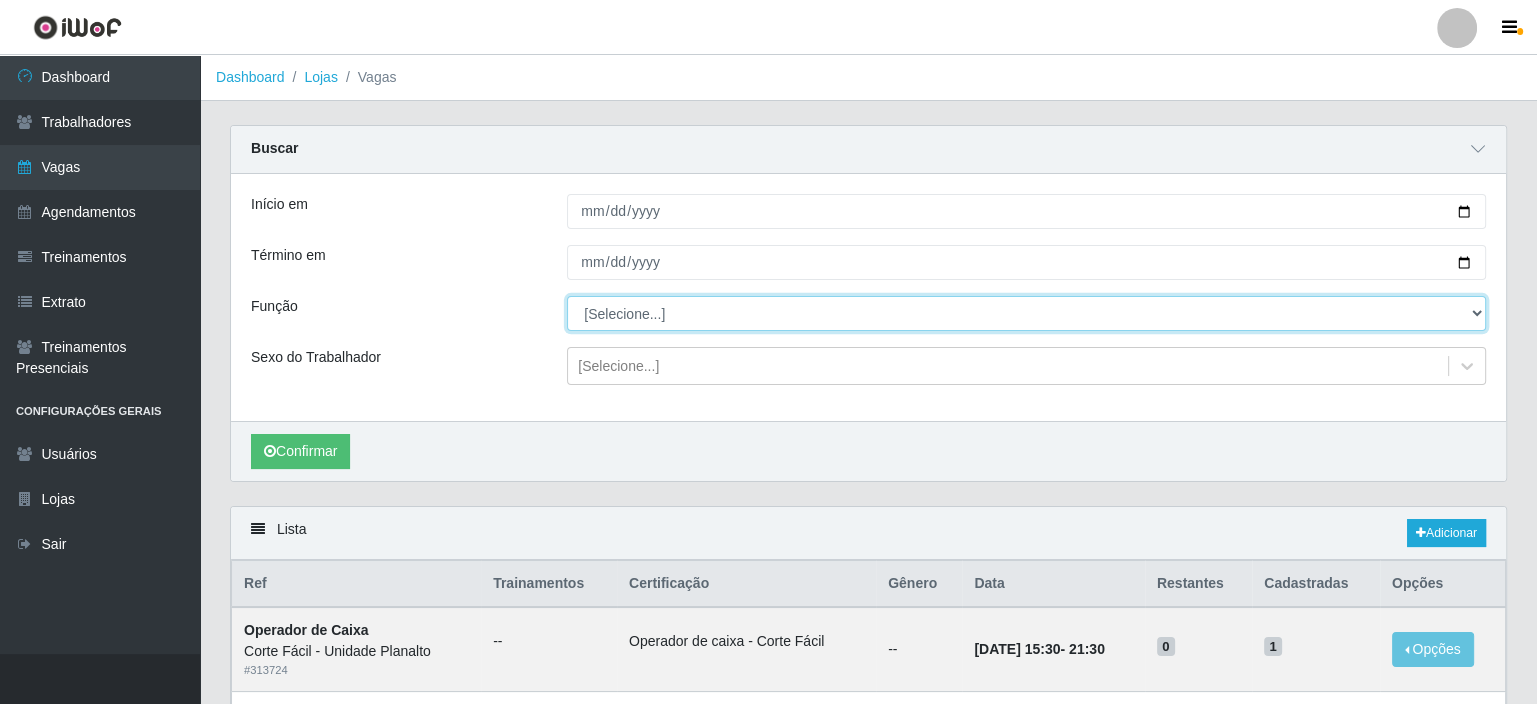 select on "118" 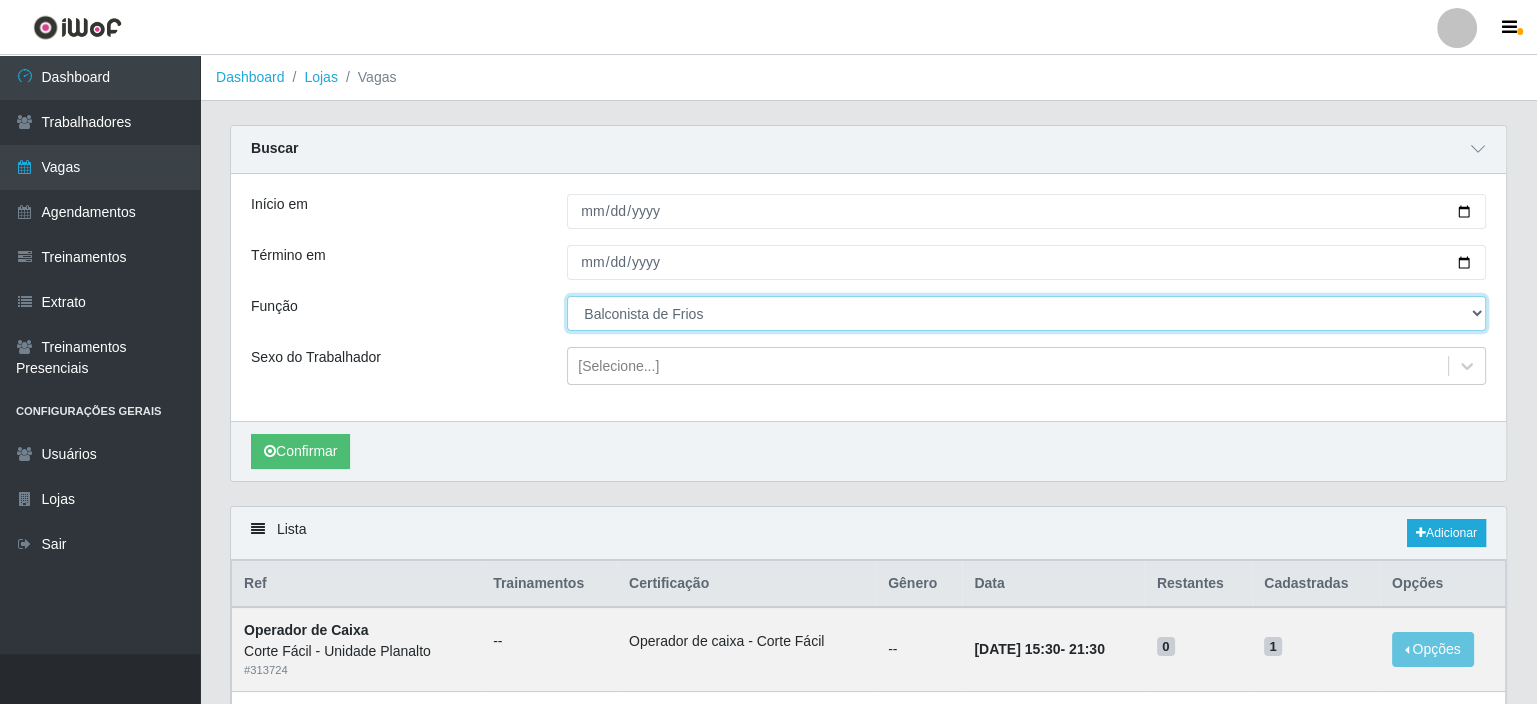 click on "[Selecione...] ASG ASG + ASG ++ Auxiliar de Estacionamento Auxiliar de Estacionamento + Auxiliar de Estacionamento ++ Balconista de Açougue  Balconista de Açougue + Balconista de Açougue ++ Balconista de Frios Balconista de Frios + Balconista de Frios ++ Balconista de Padaria  Balconista de Padaria + Balconista de Padaria ++ Embalador Embalador + Embalador ++ Operador de Caixa Operador de Caixa + Operador de Caixa ++ Repositor  Repositor + Repositor ++ Repositor de Hortifruti Repositor de Hortifruti + Repositor de Hortifruti ++" at bounding box center [1026, 313] 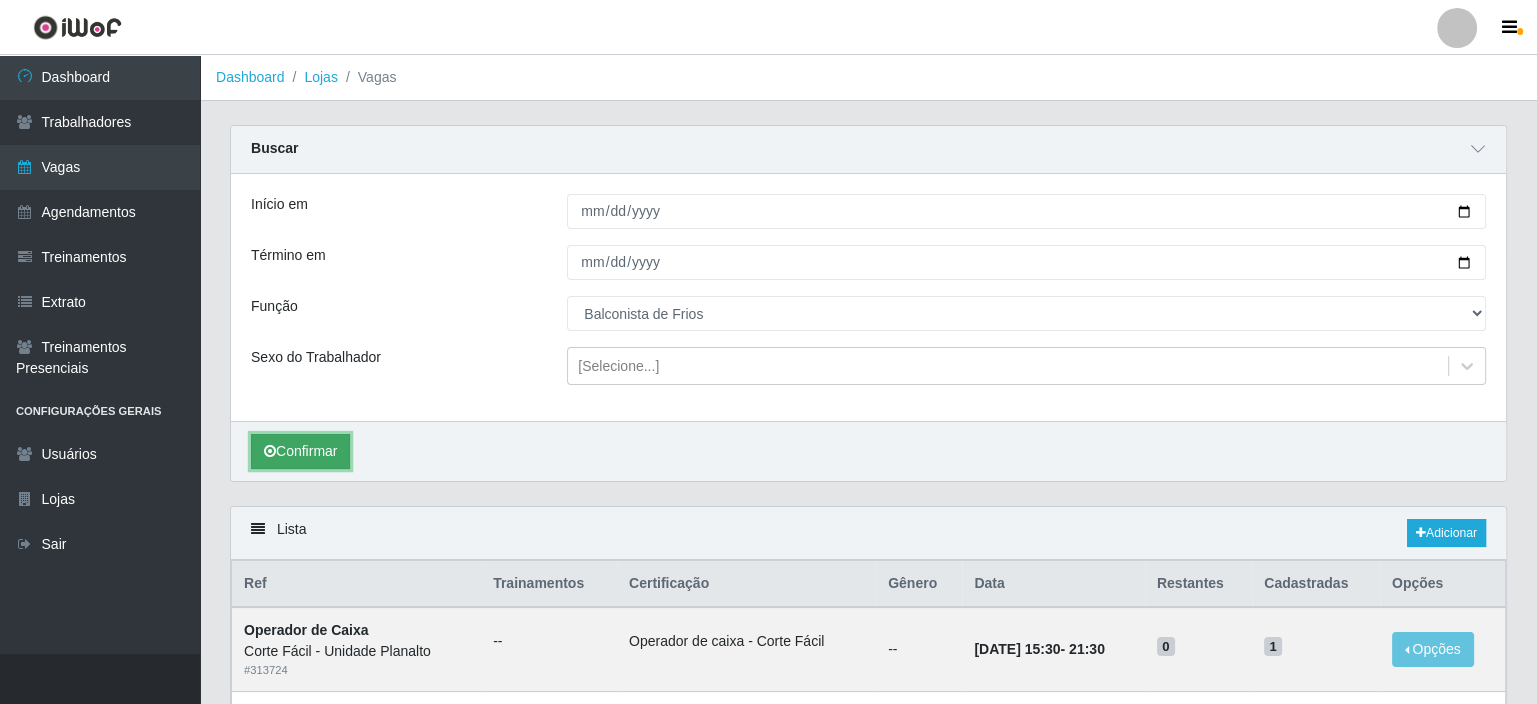 click on "Confirmar" at bounding box center (300, 451) 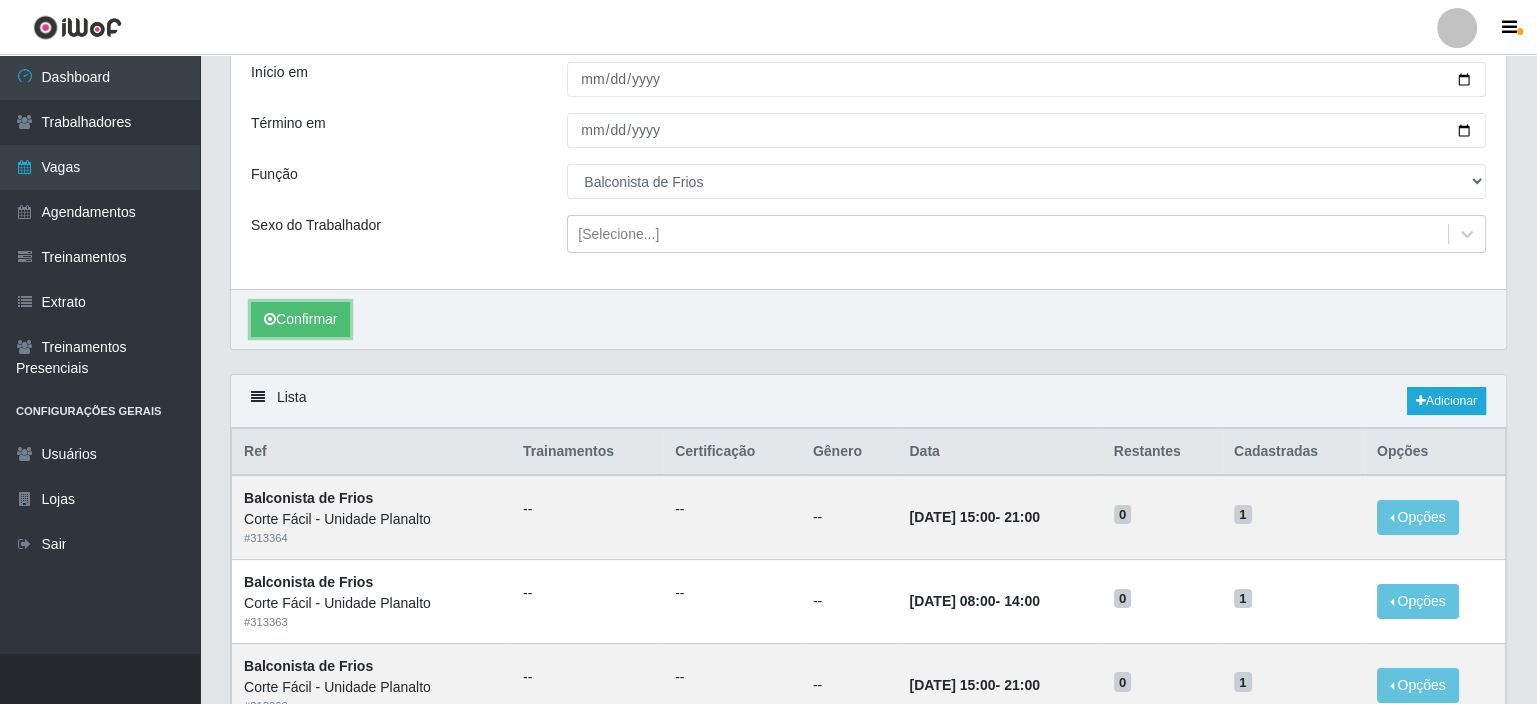 scroll, scrollTop: 0, scrollLeft: 0, axis: both 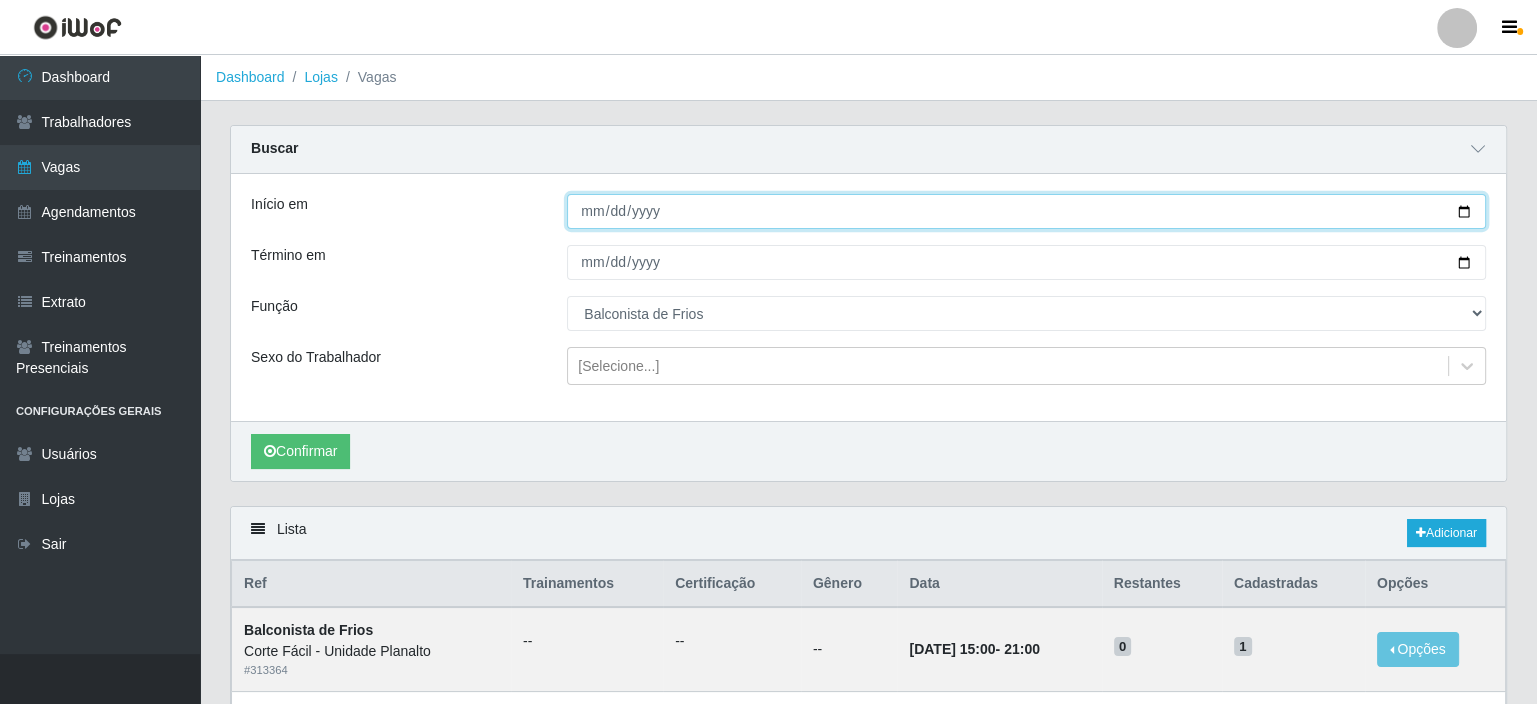 click on "[DATE]" at bounding box center [1026, 211] 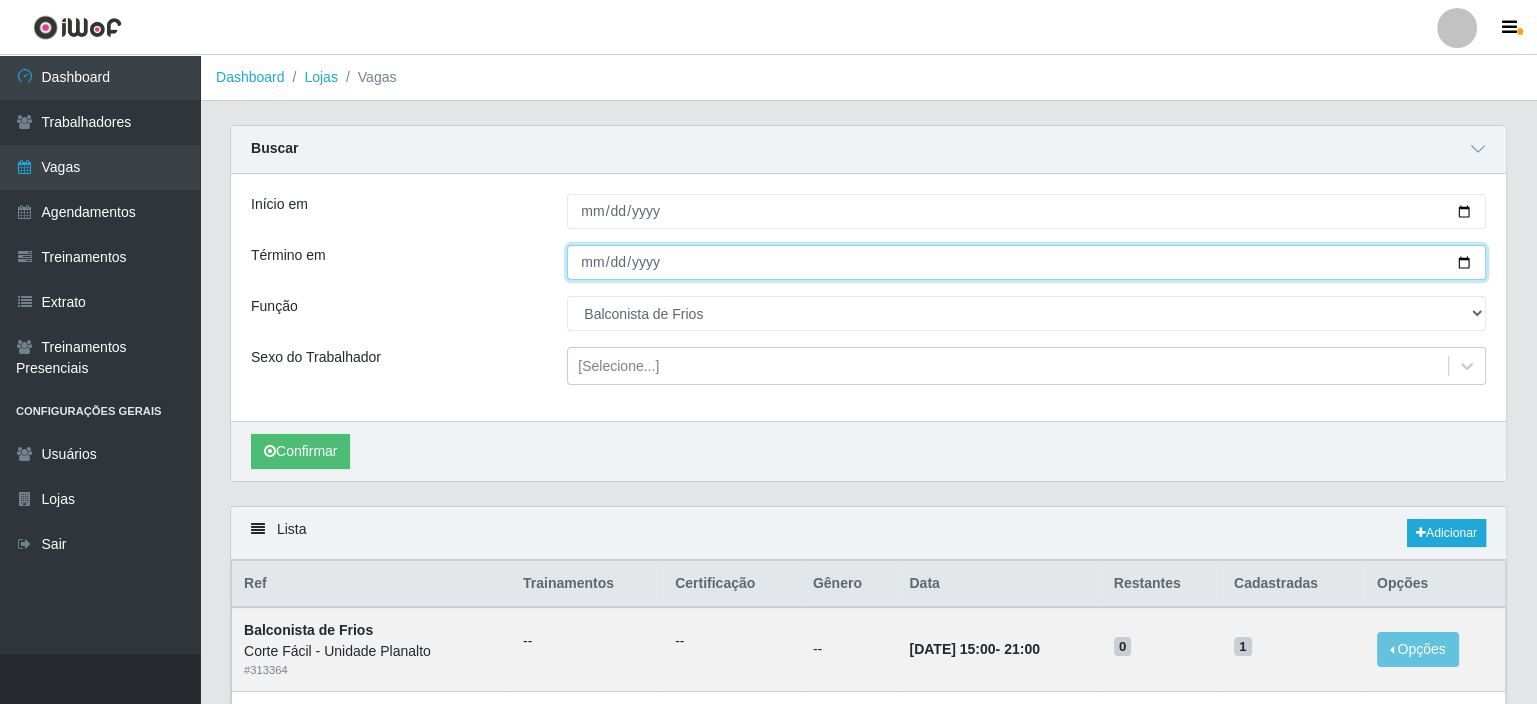 click on "[DATE]" at bounding box center (1026, 262) 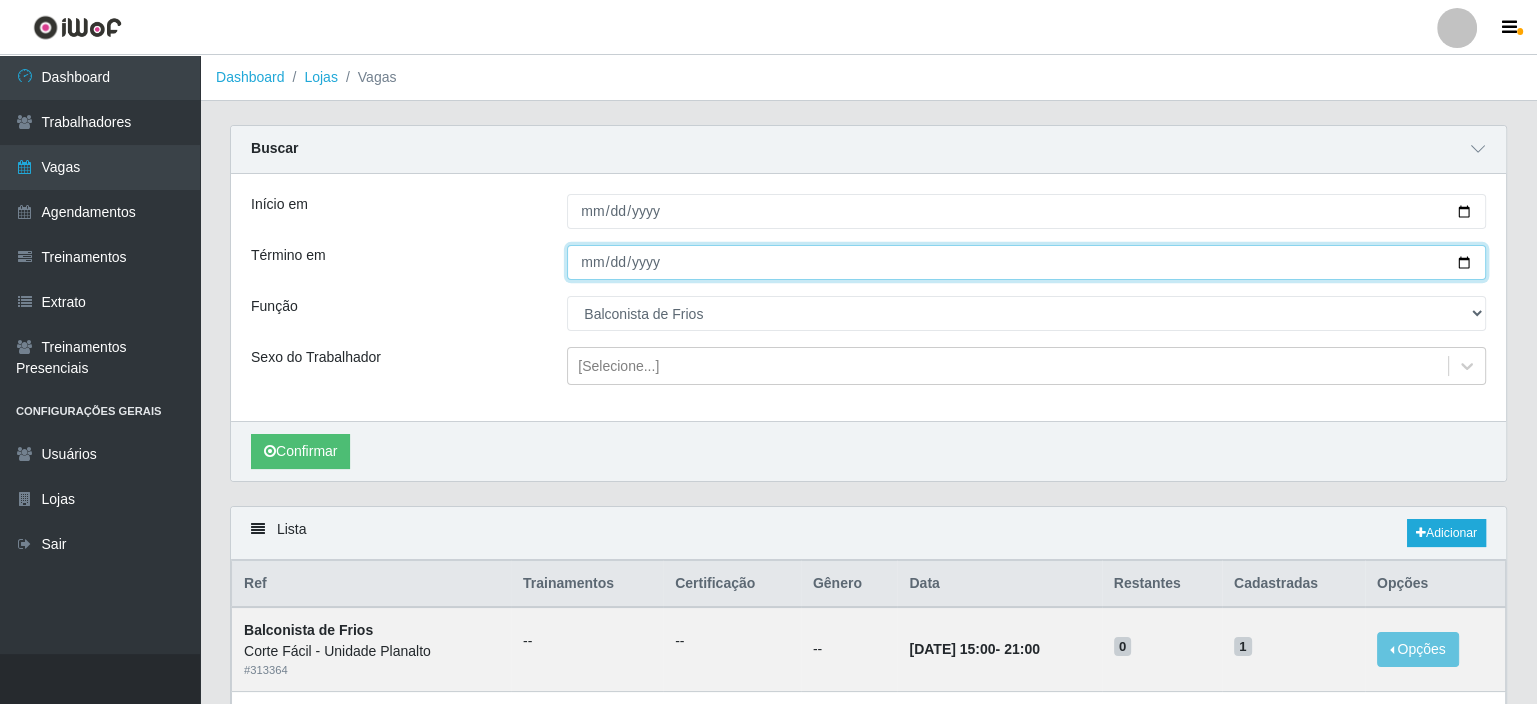 click on "[DATE]" at bounding box center [1026, 262] 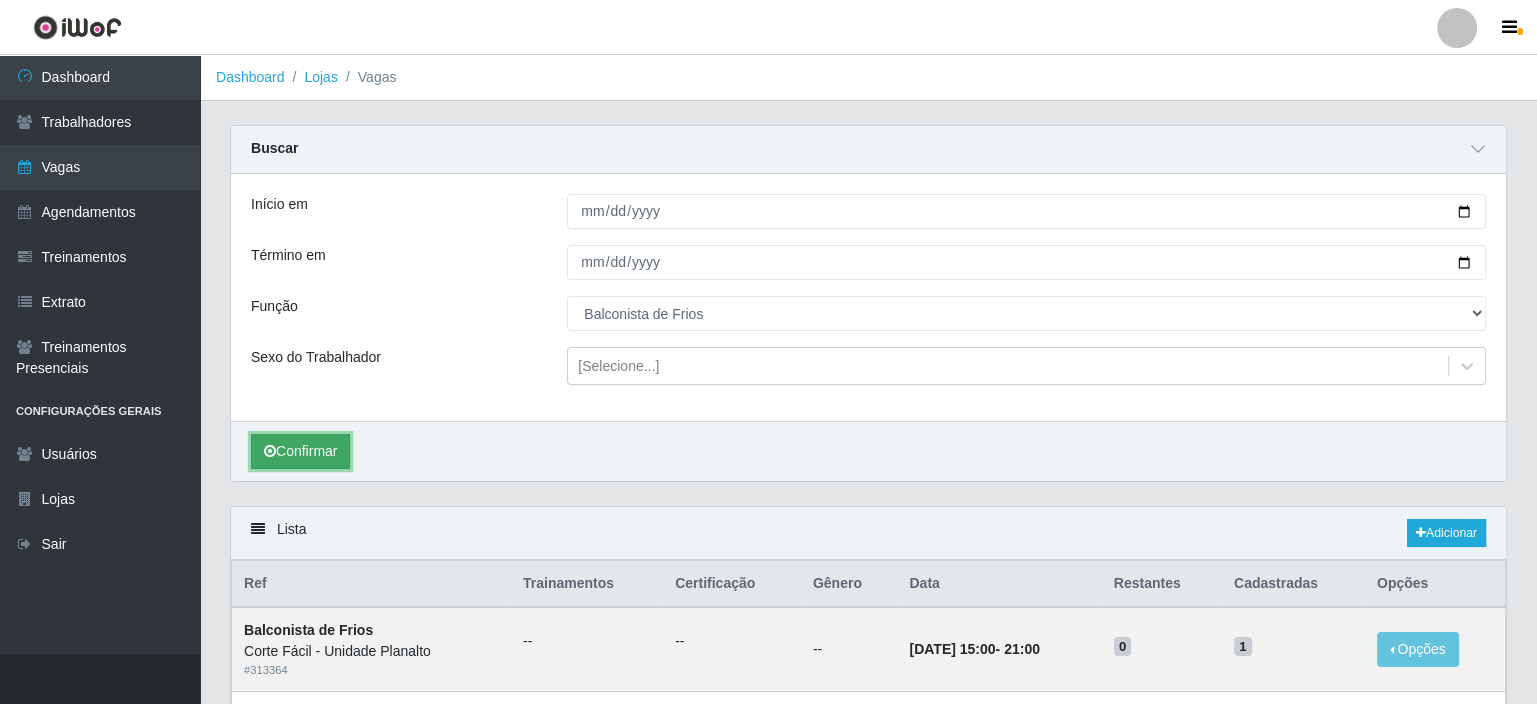 click on "Confirmar" at bounding box center [300, 451] 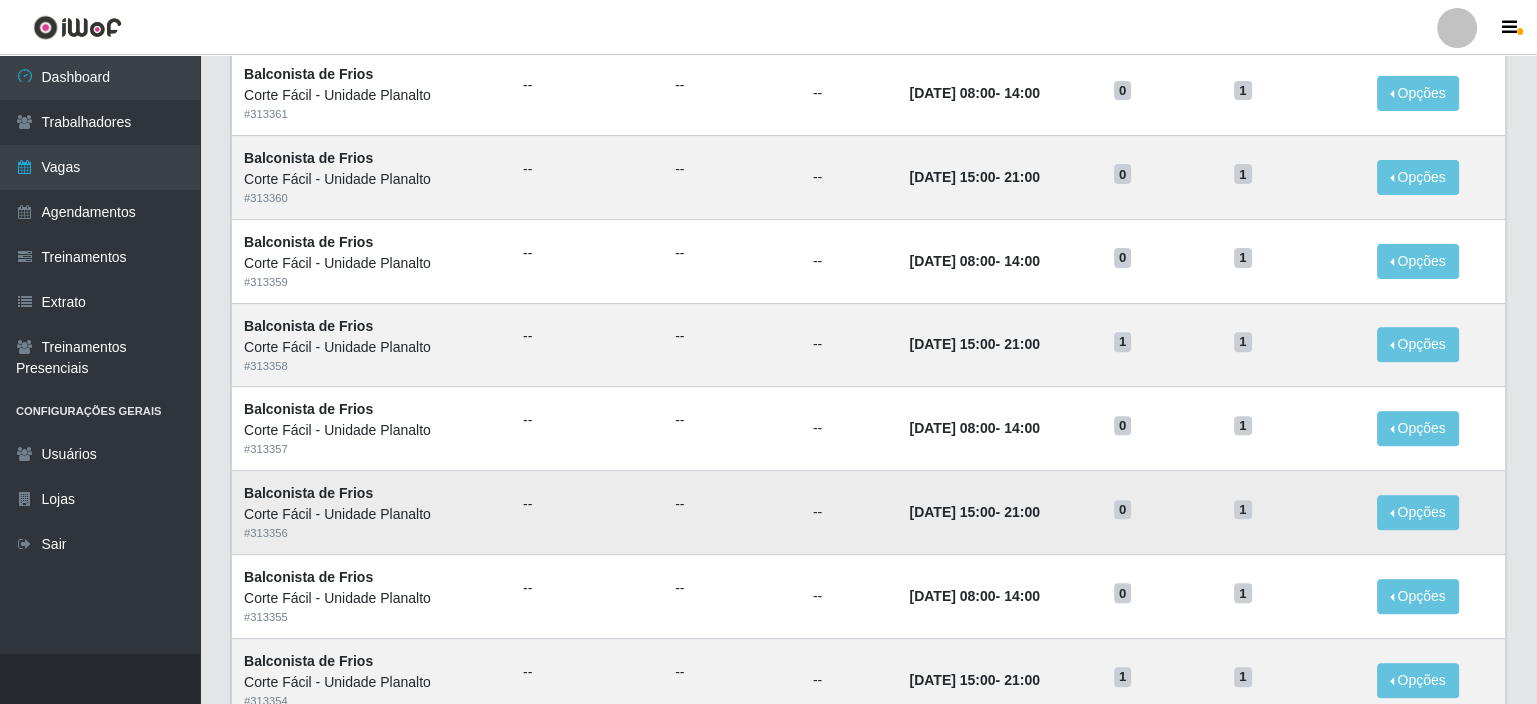 scroll, scrollTop: 740, scrollLeft: 0, axis: vertical 